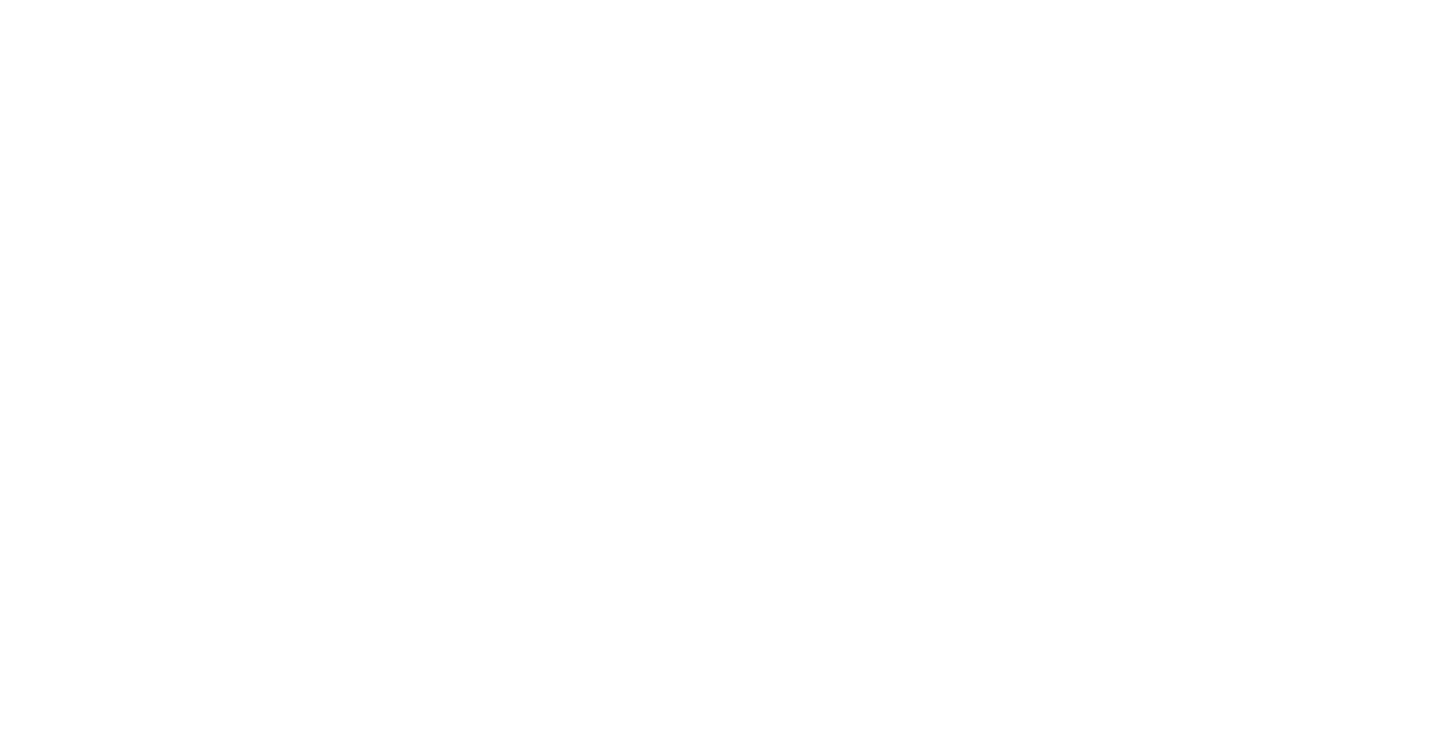 scroll, scrollTop: 0, scrollLeft: 0, axis: both 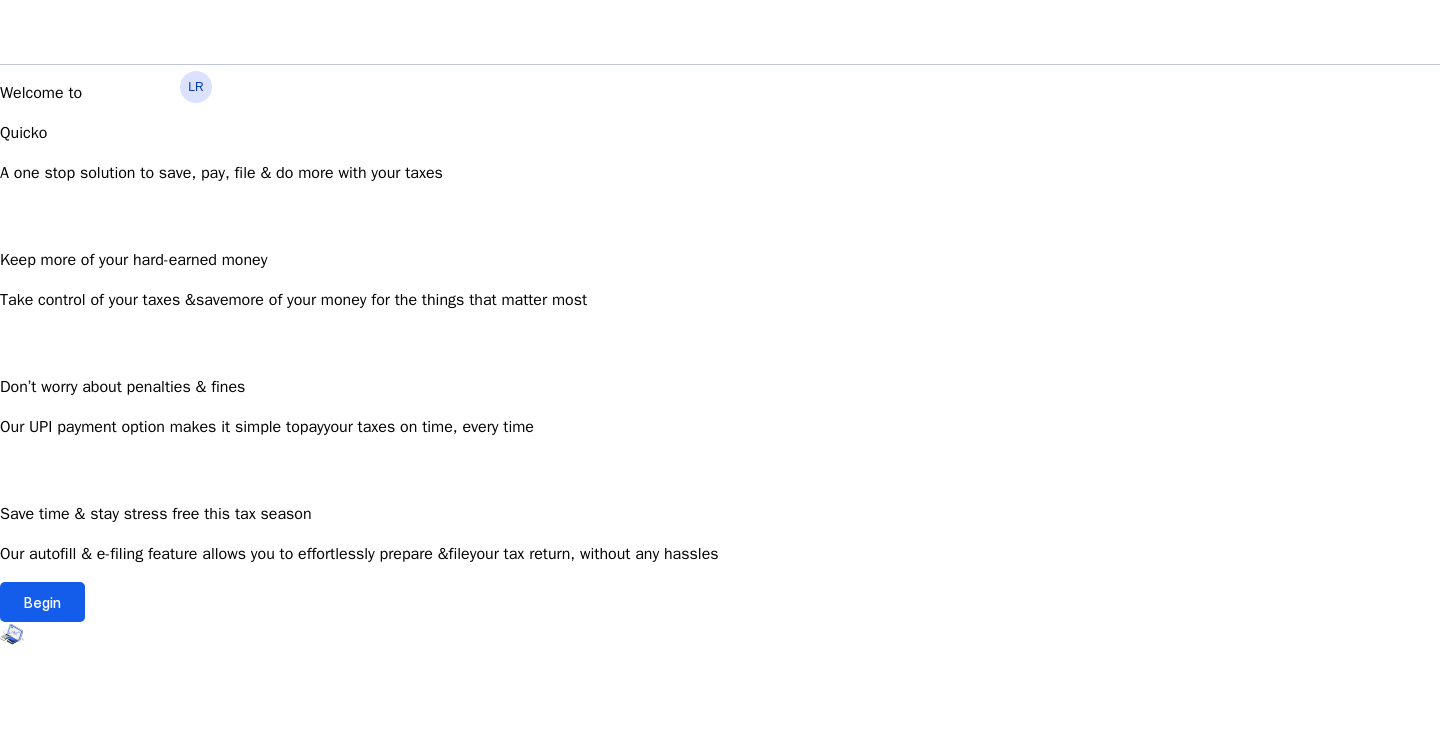 click at bounding box center [42, 602] 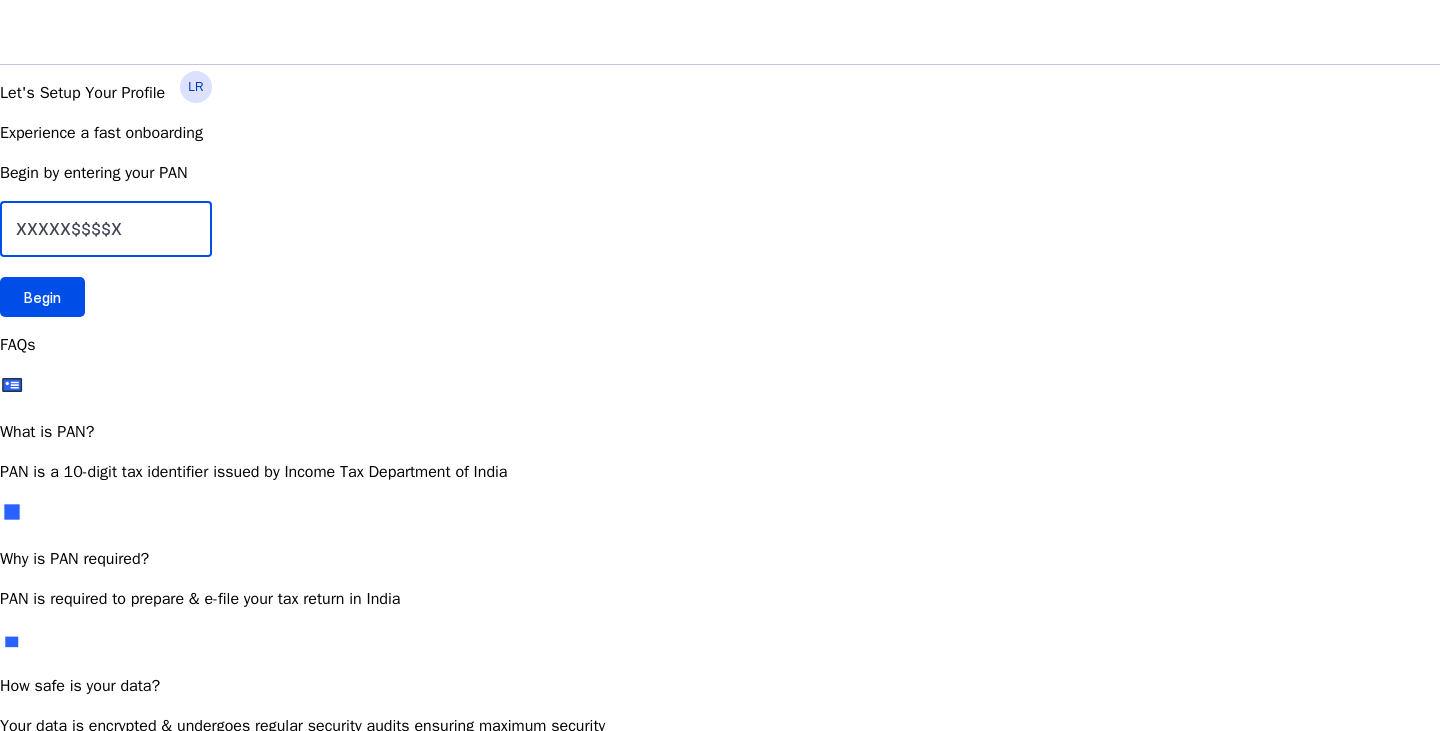 click at bounding box center (106, 229) 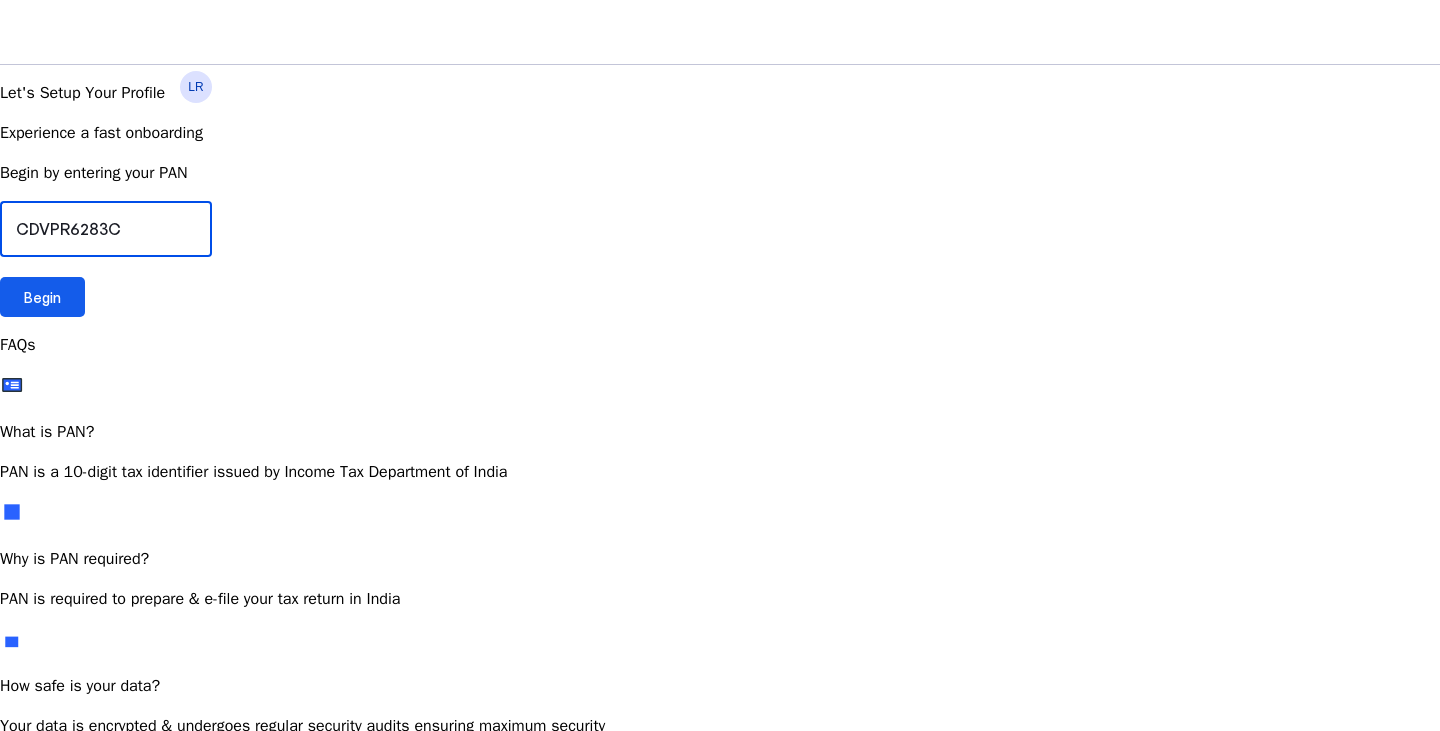 type on "CDVPR6283C" 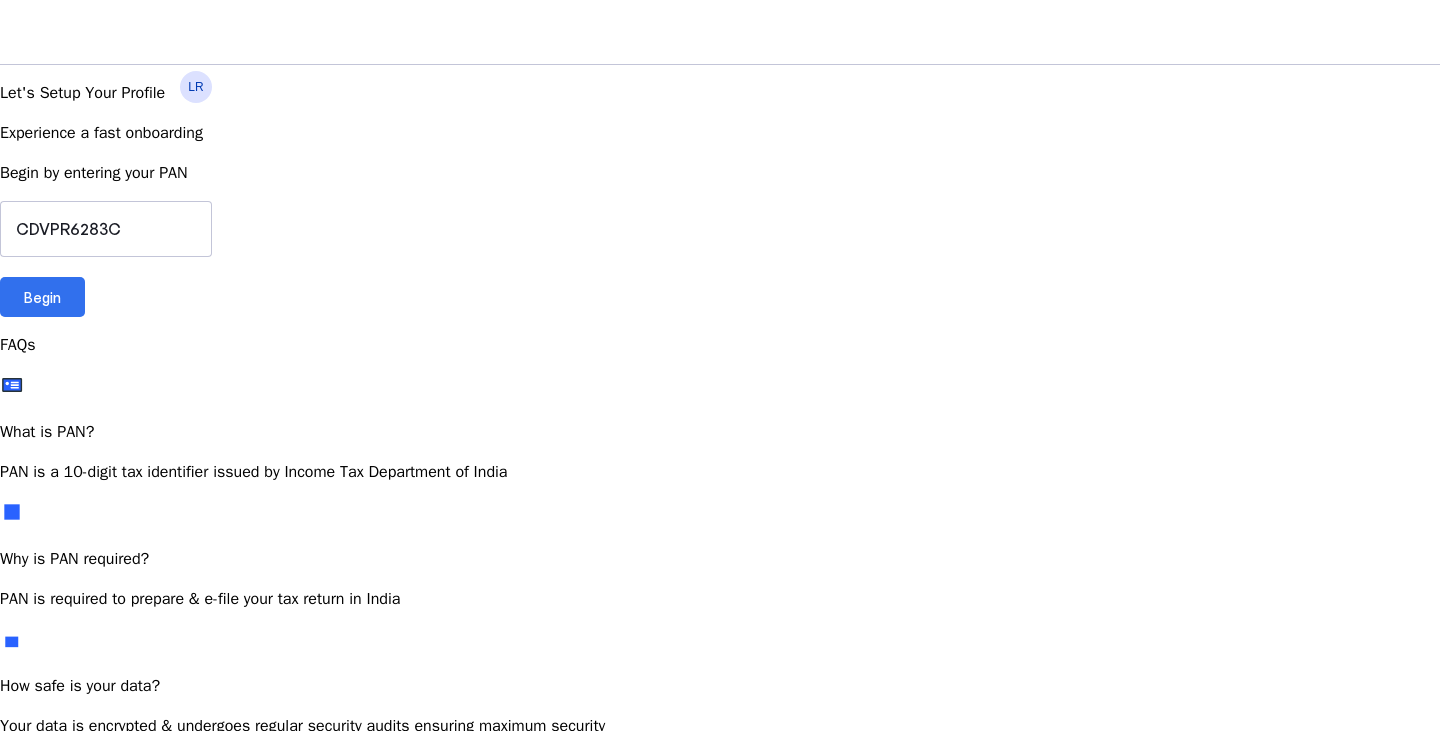 click at bounding box center (42, 297) 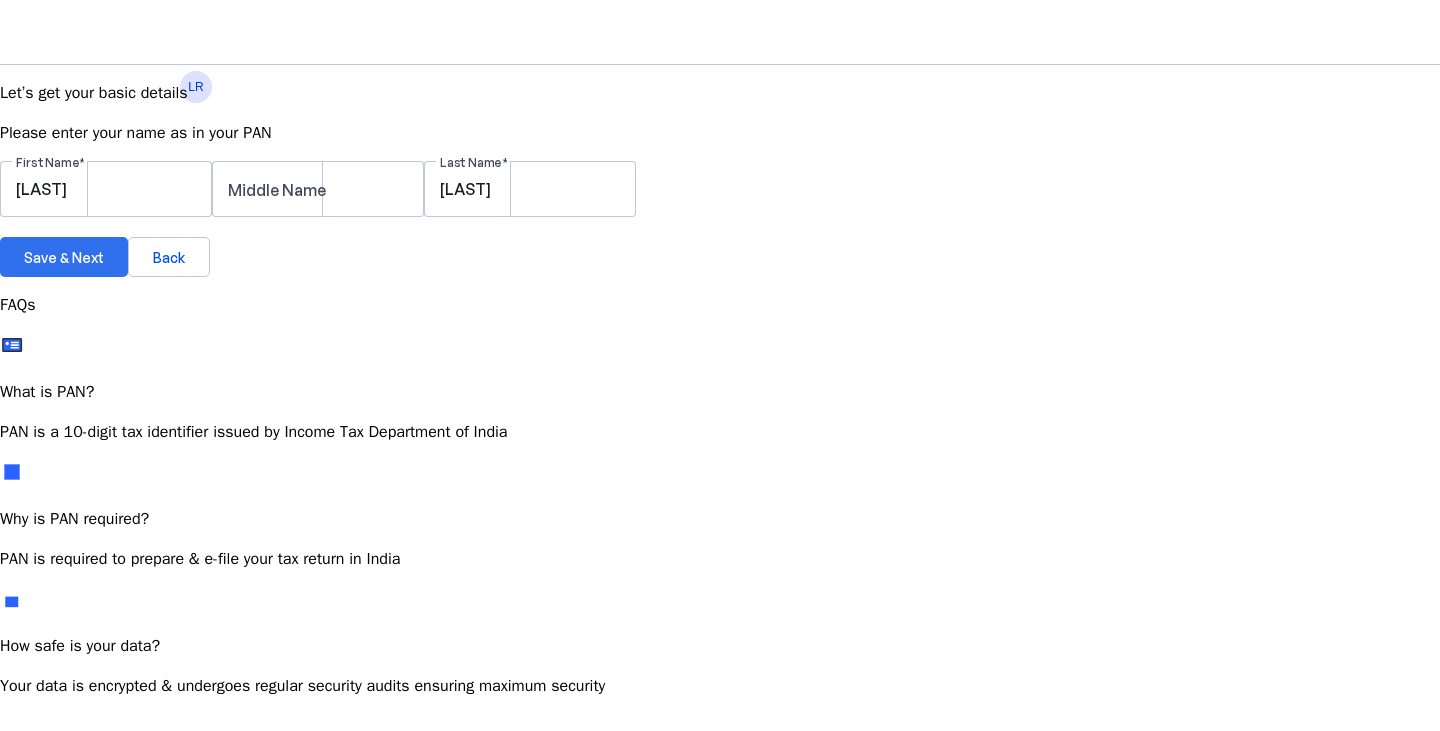 click on "Save & Next" at bounding box center (64, 257) 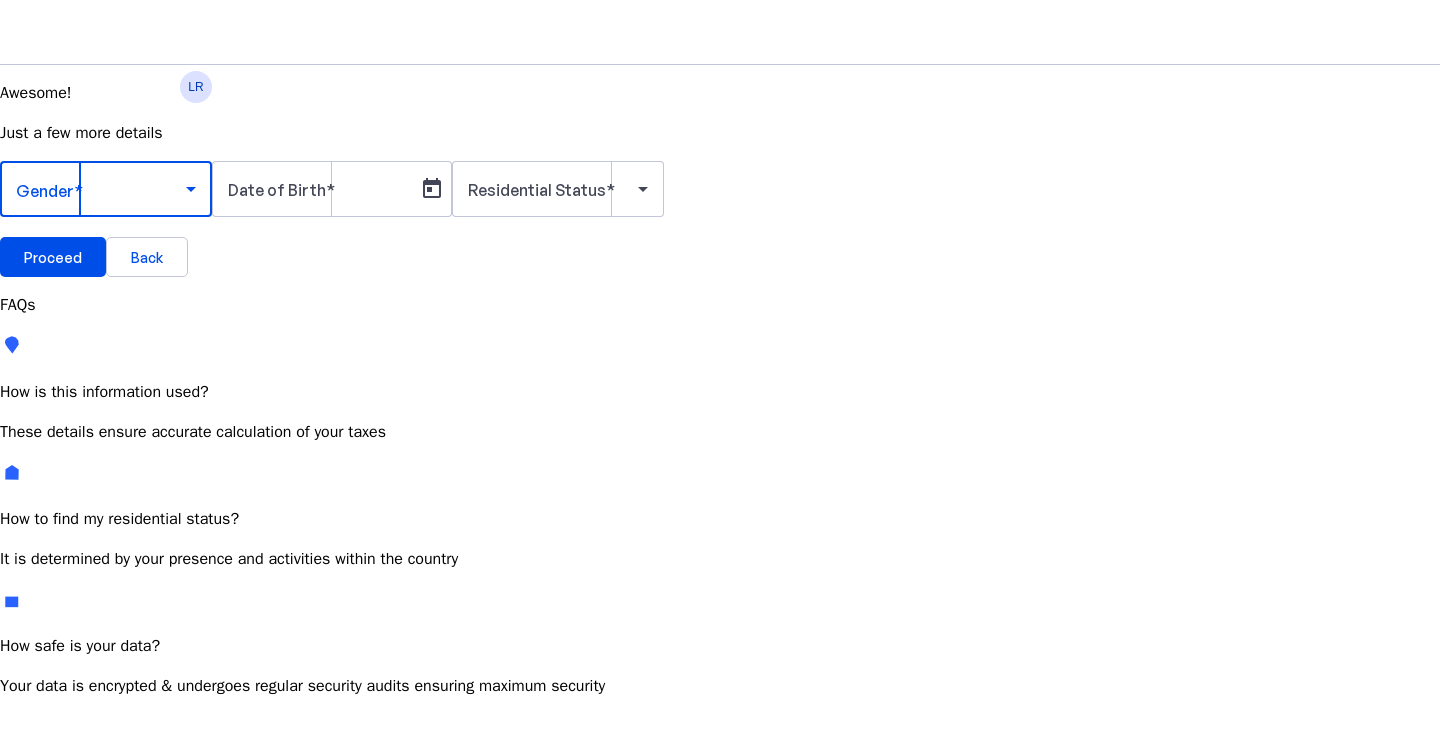 click at bounding box center [101, 189] 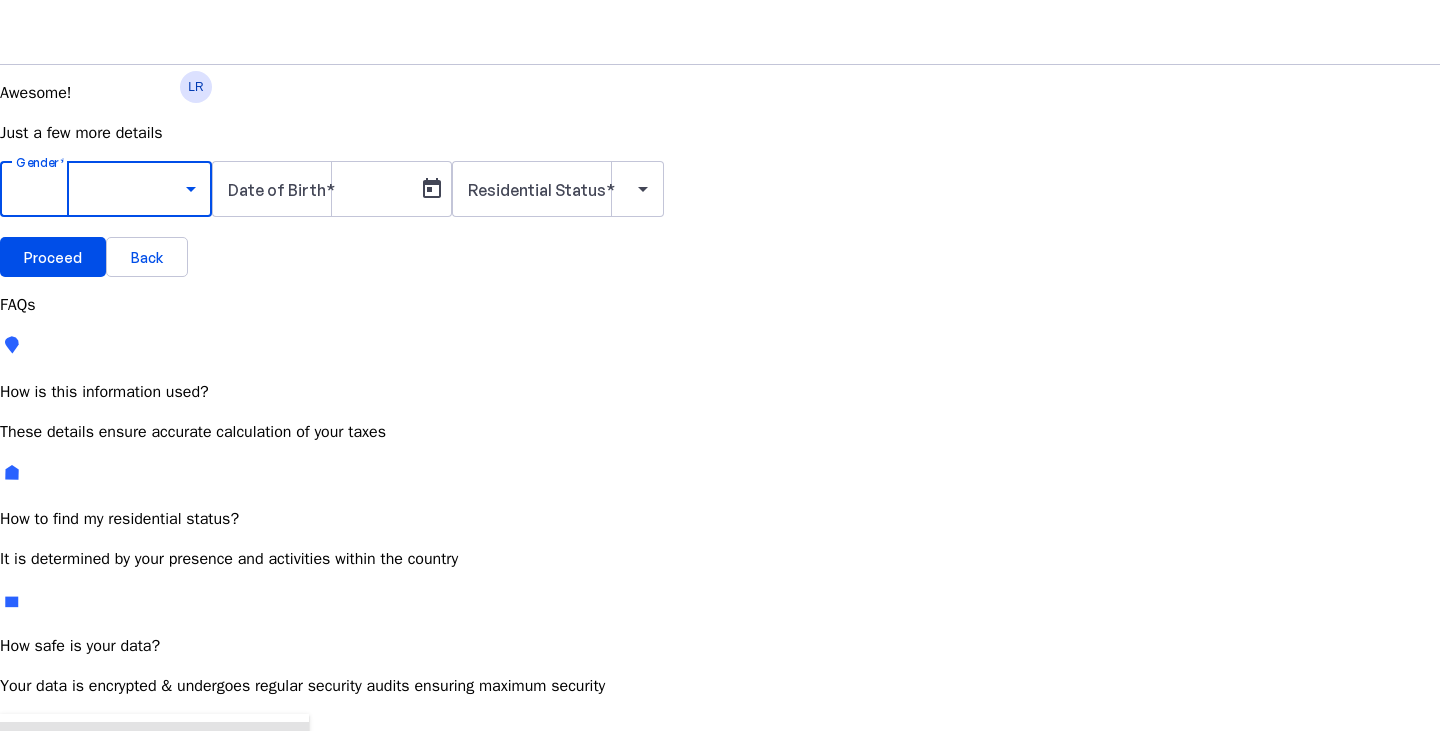 click on "Male" at bounding box center (154, 746) 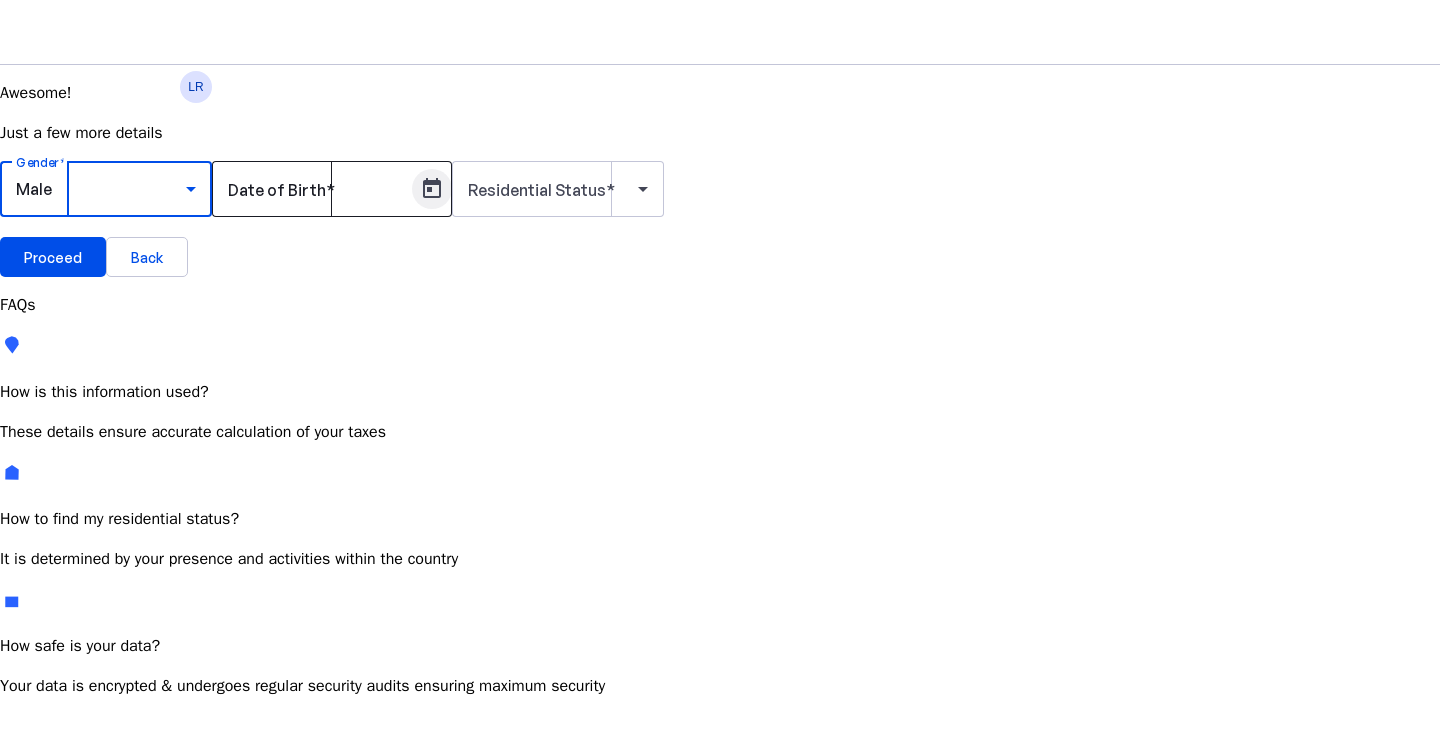 click at bounding box center [432, 189] 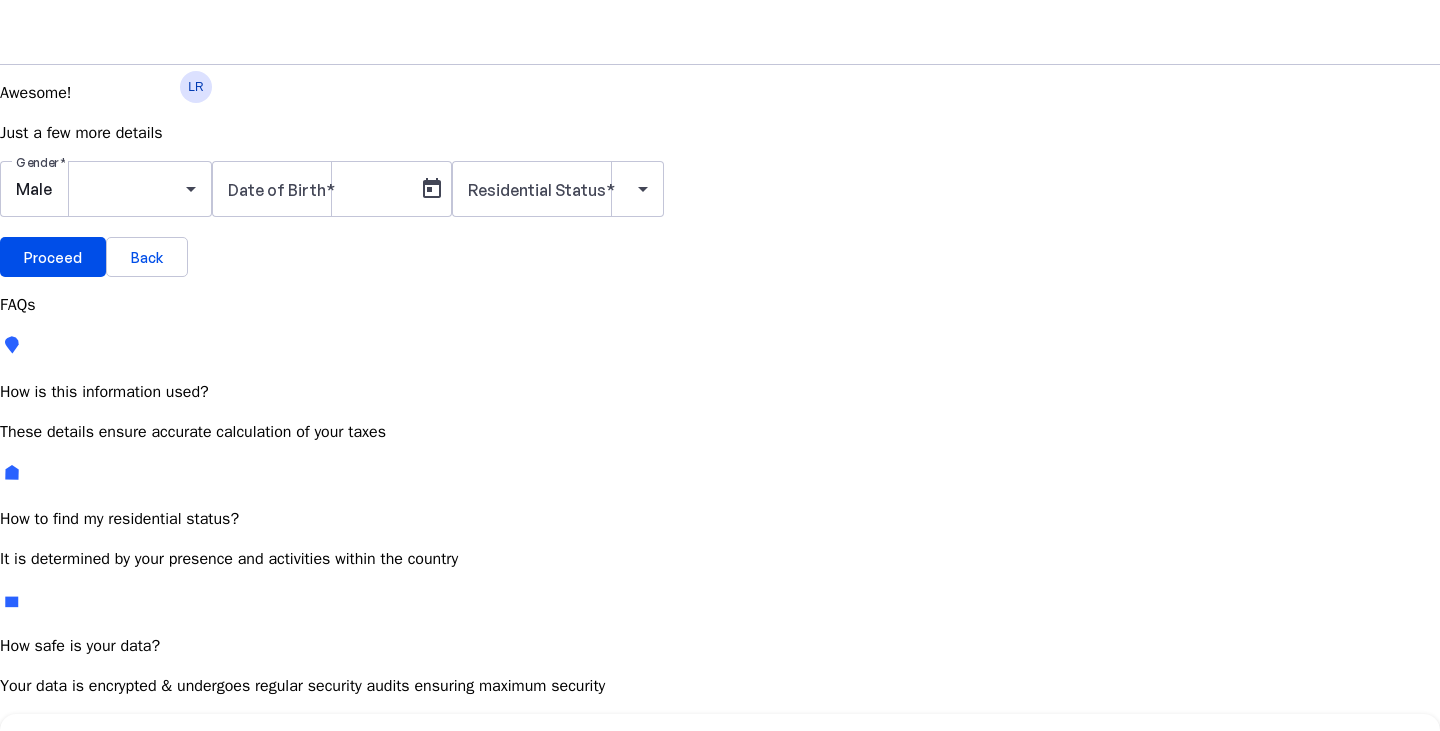 click at bounding box center [231, 756] 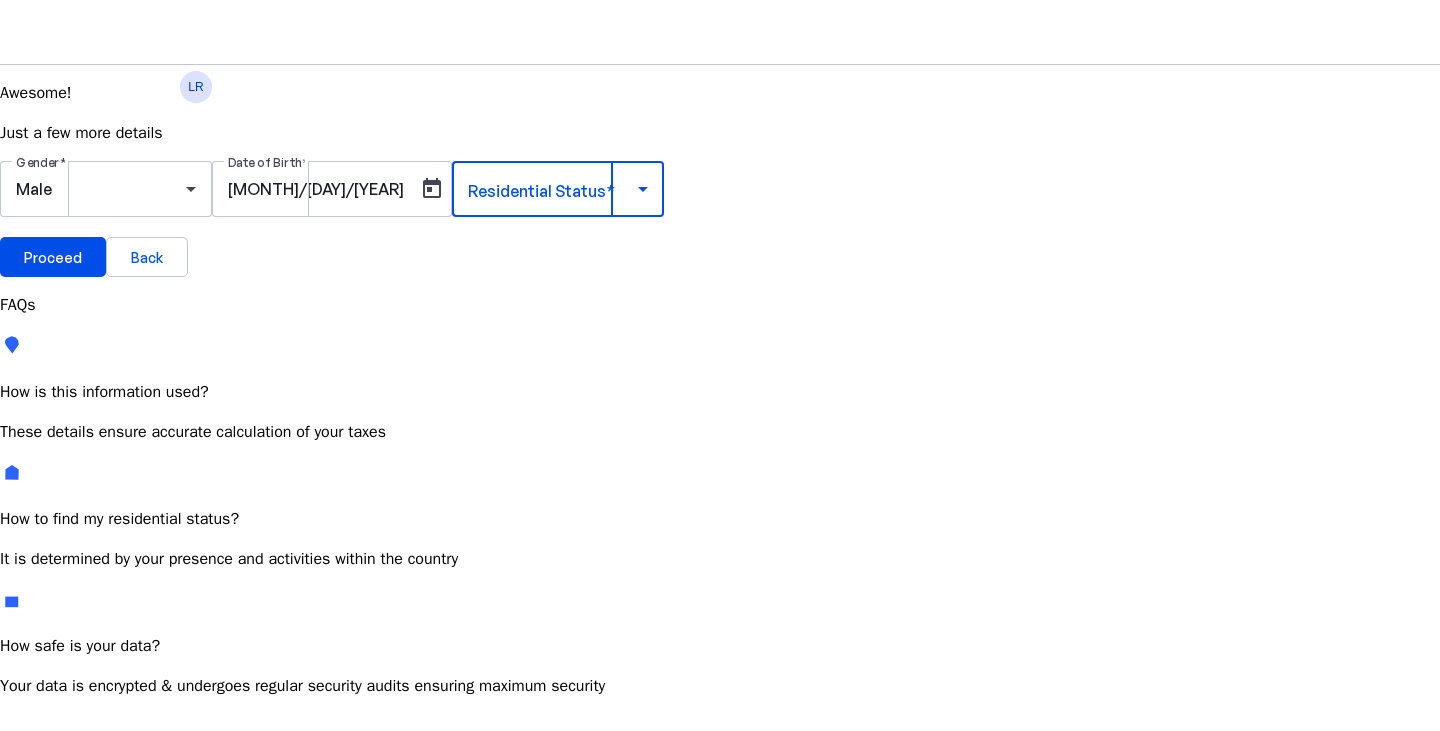 click at bounding box center (553, 189) 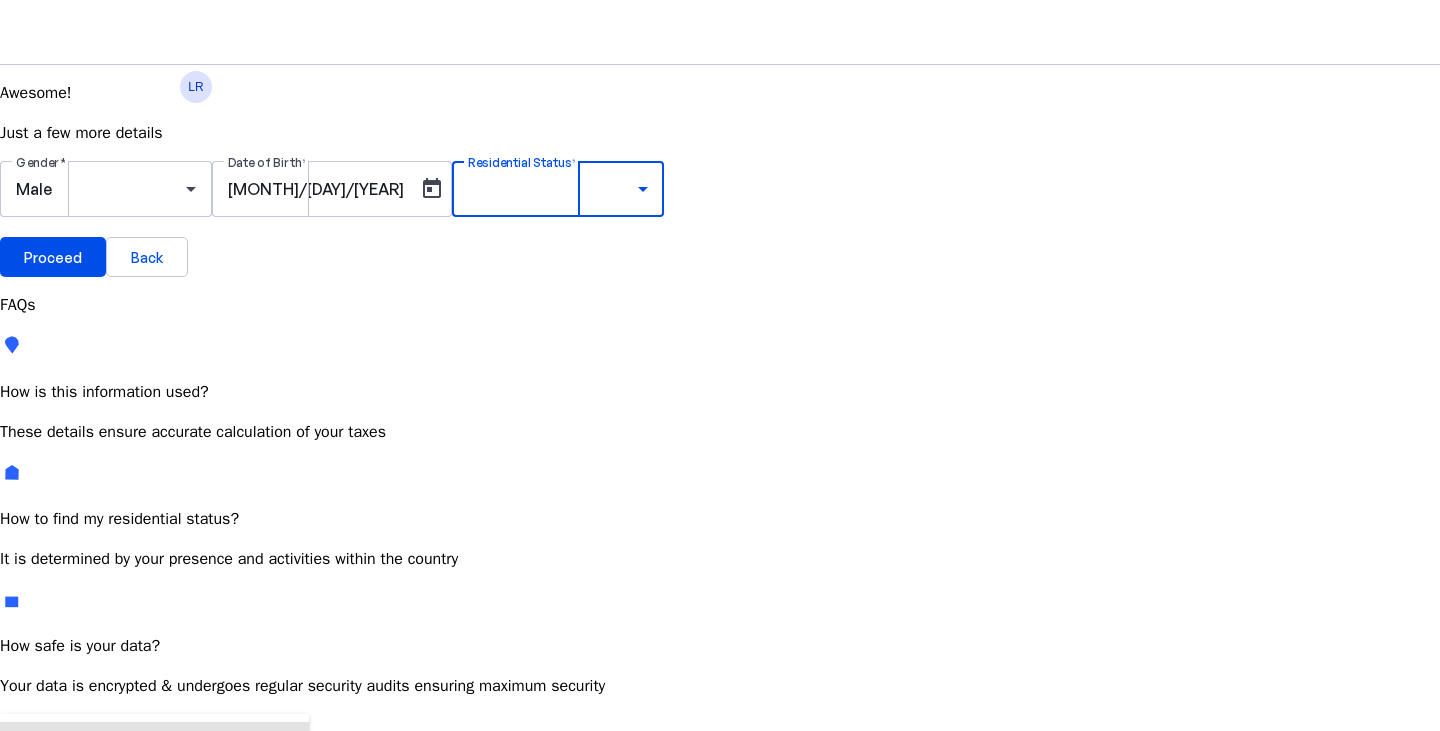 click on "Resident" at bounding box center (72, 748) 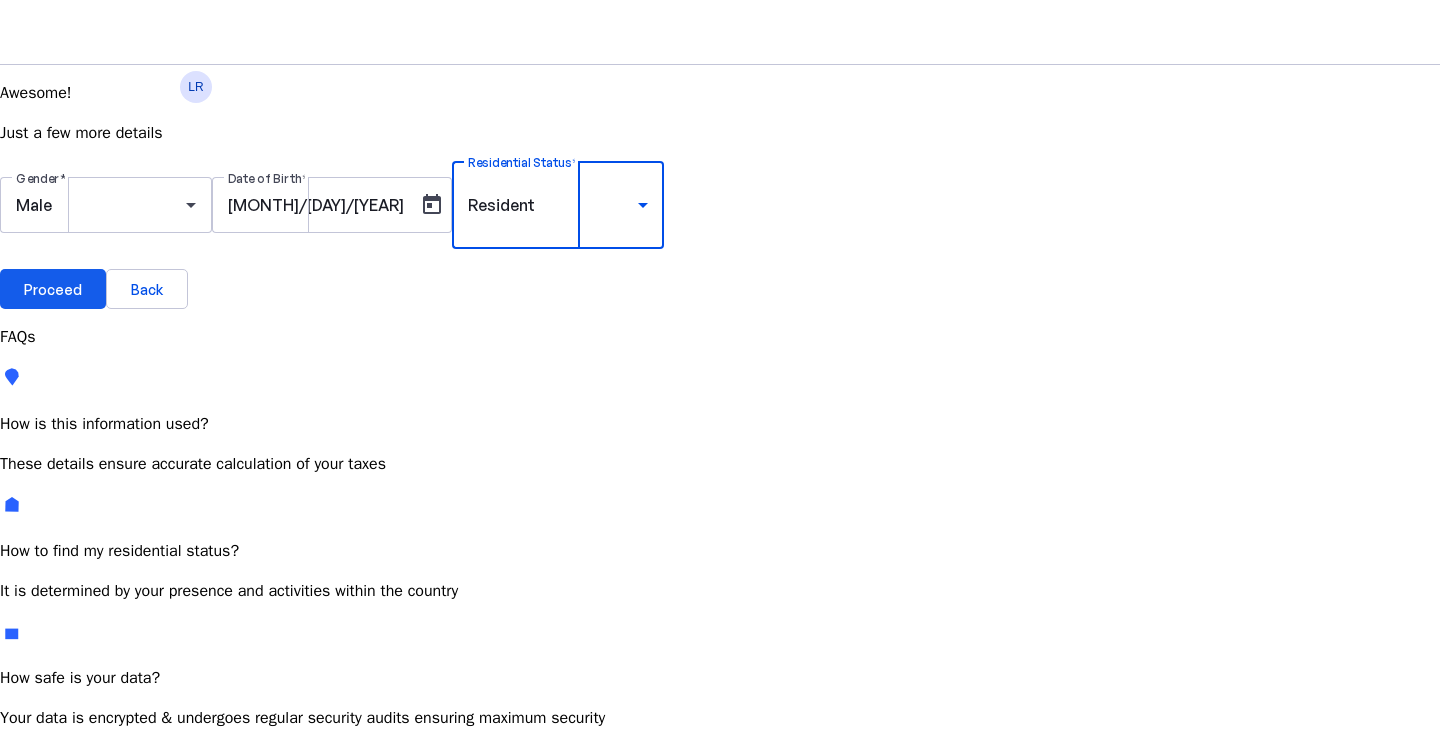 click on "Proceed" at bounding box center [53, 289] 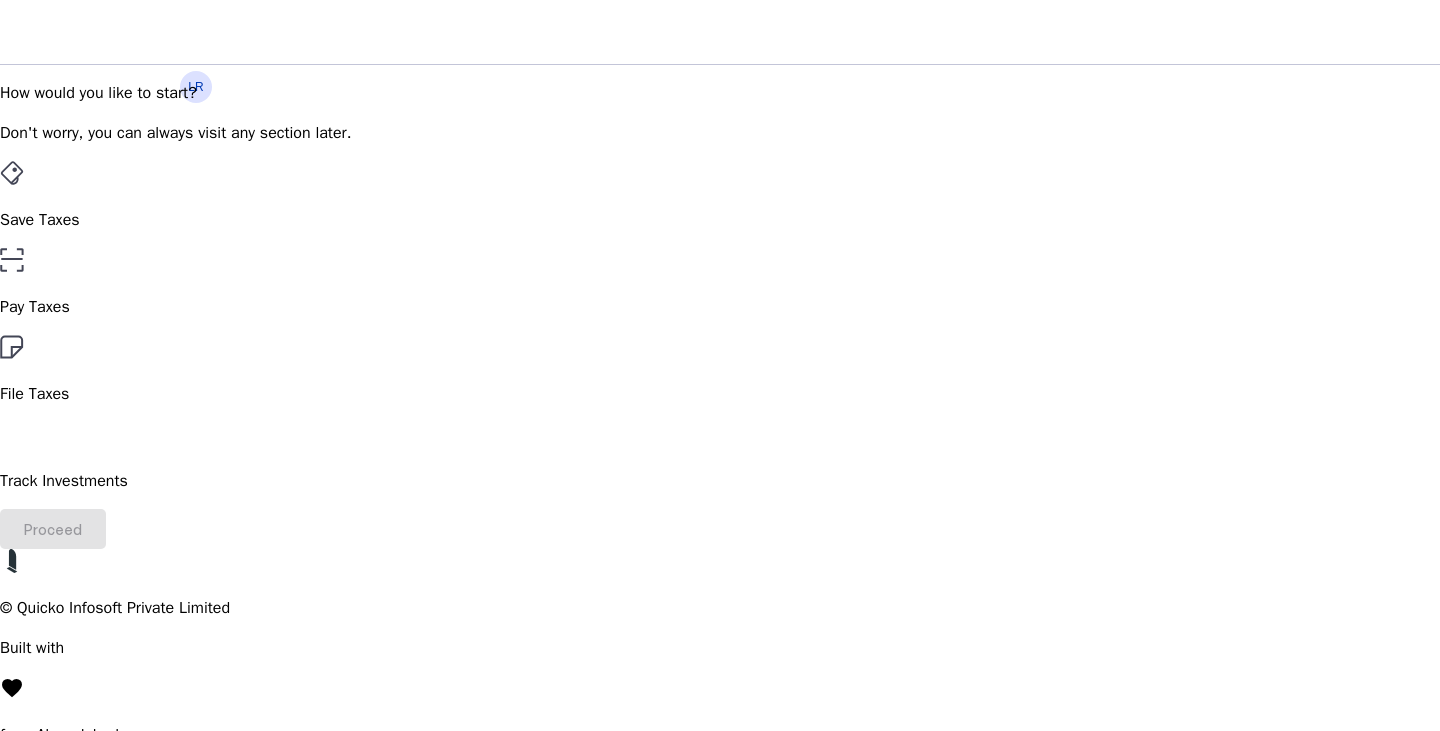 click on "Save Taxes" at bounding box center (720, 220) 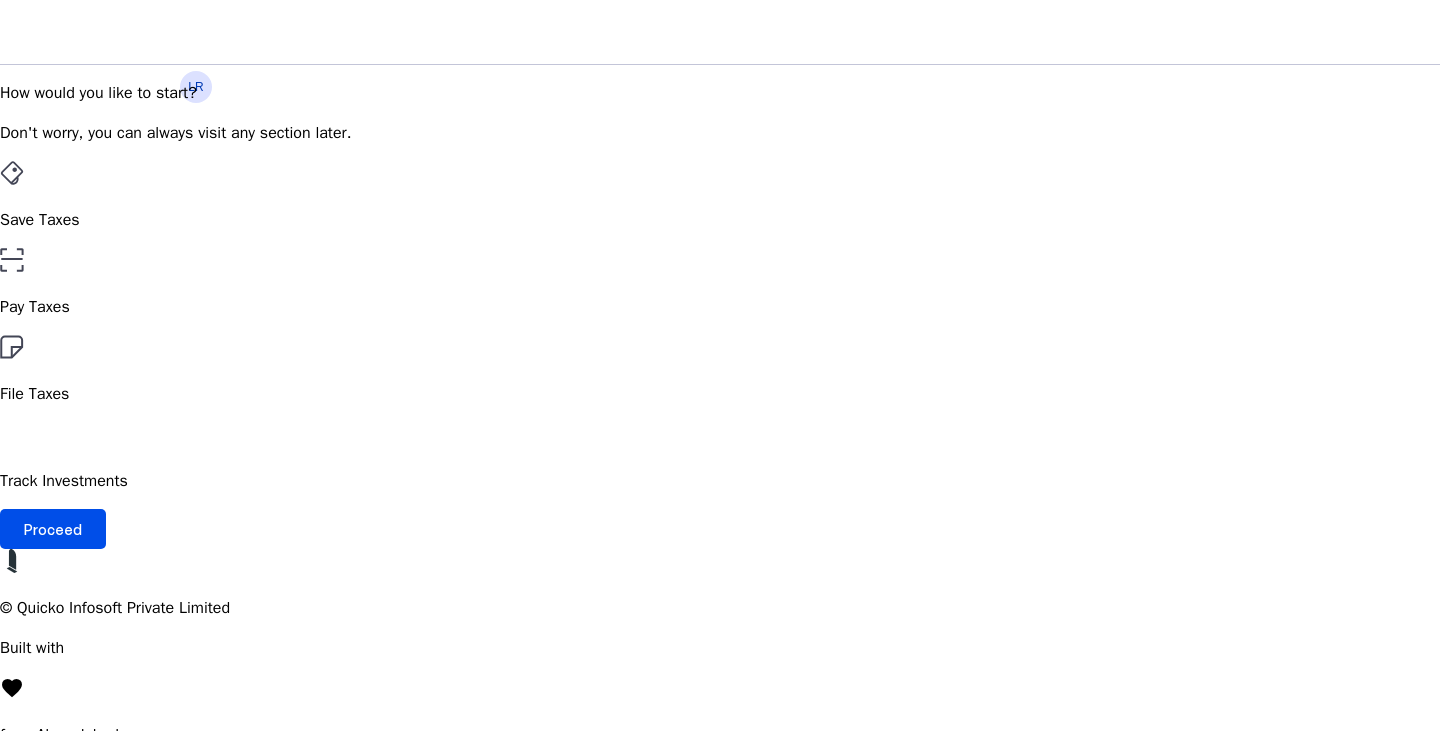 click on "File Taxes" at bounding box center [720, 307] 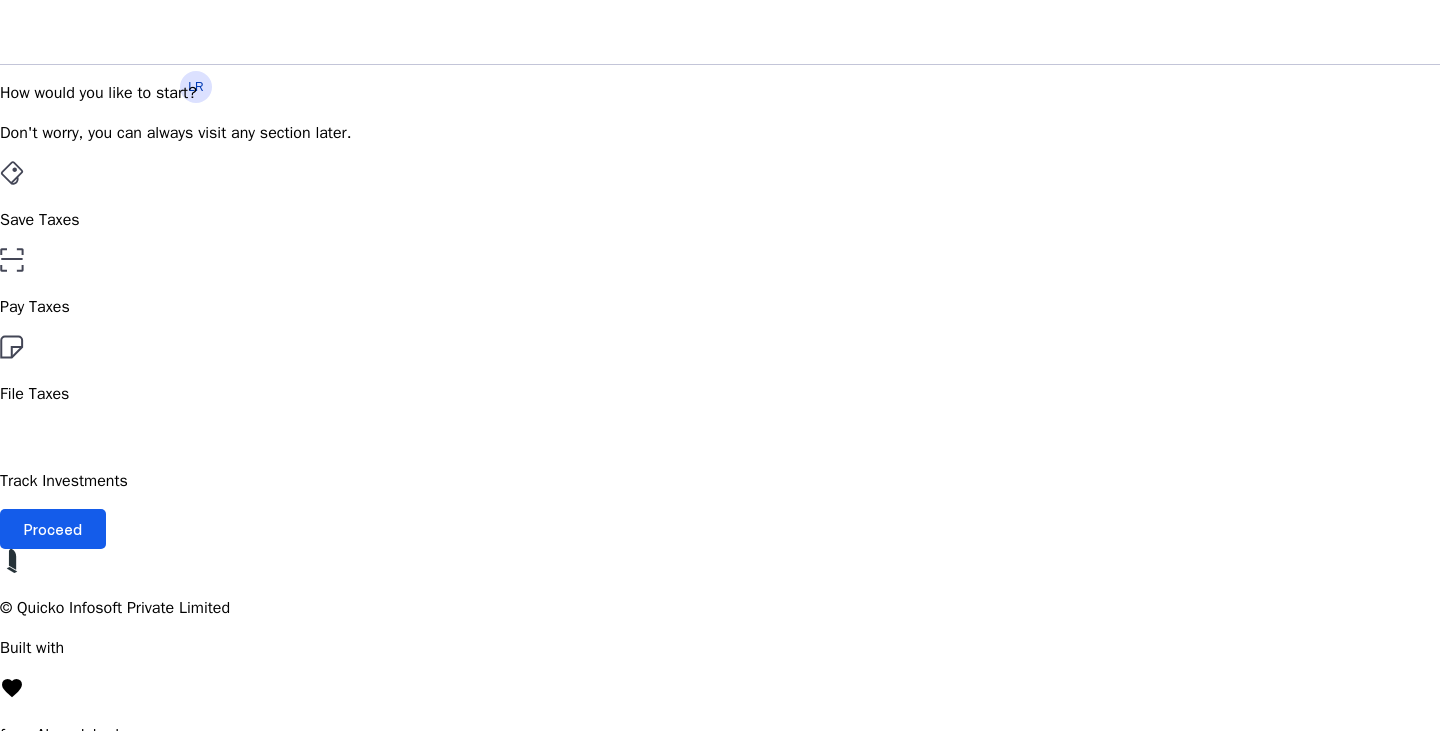 click on "Proceed" at bounding box center (53, 529) 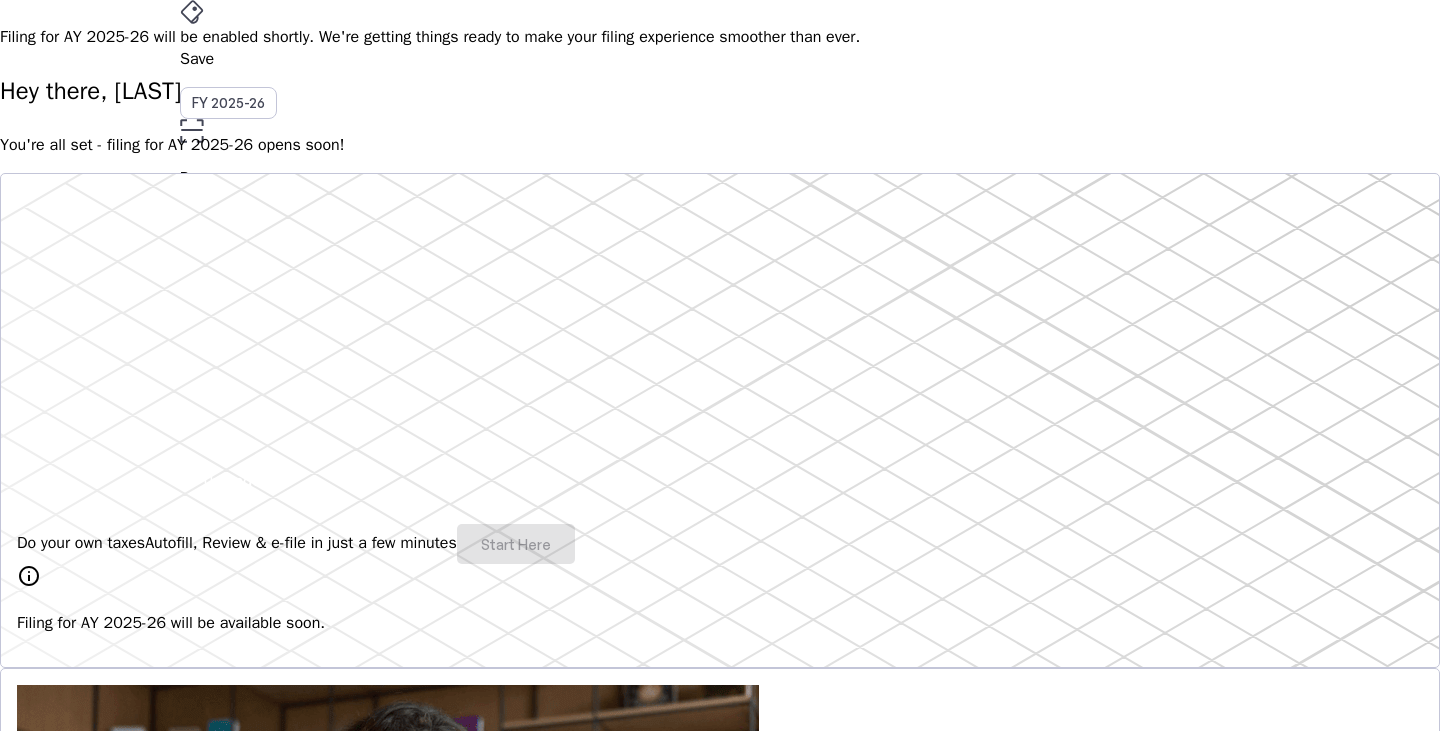 scroll, scrollTop: 200, scrollLeft: 0, axis: vertical 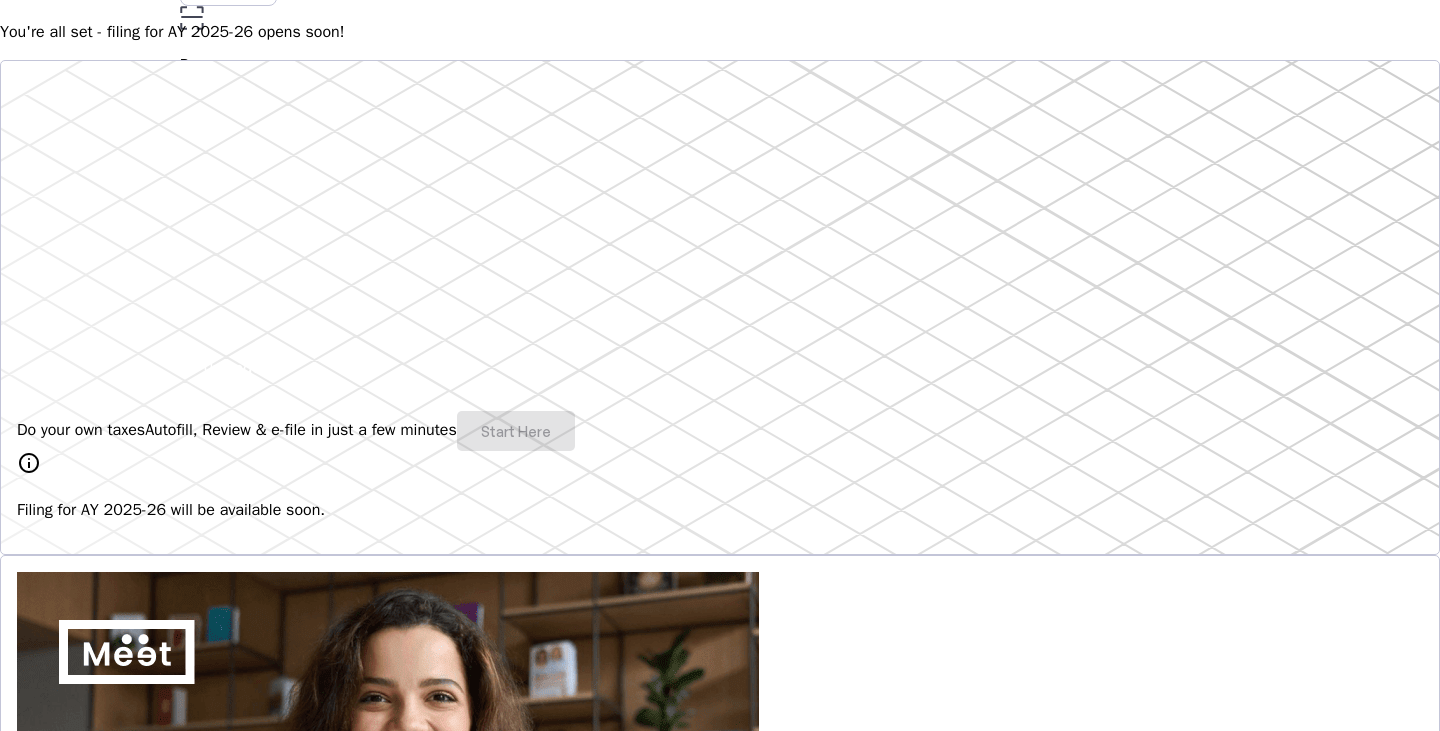 click on "Do your own taxes   Autofill, Review & e-file in just a few minutes   Start Here" at bounding box center [720, 431] 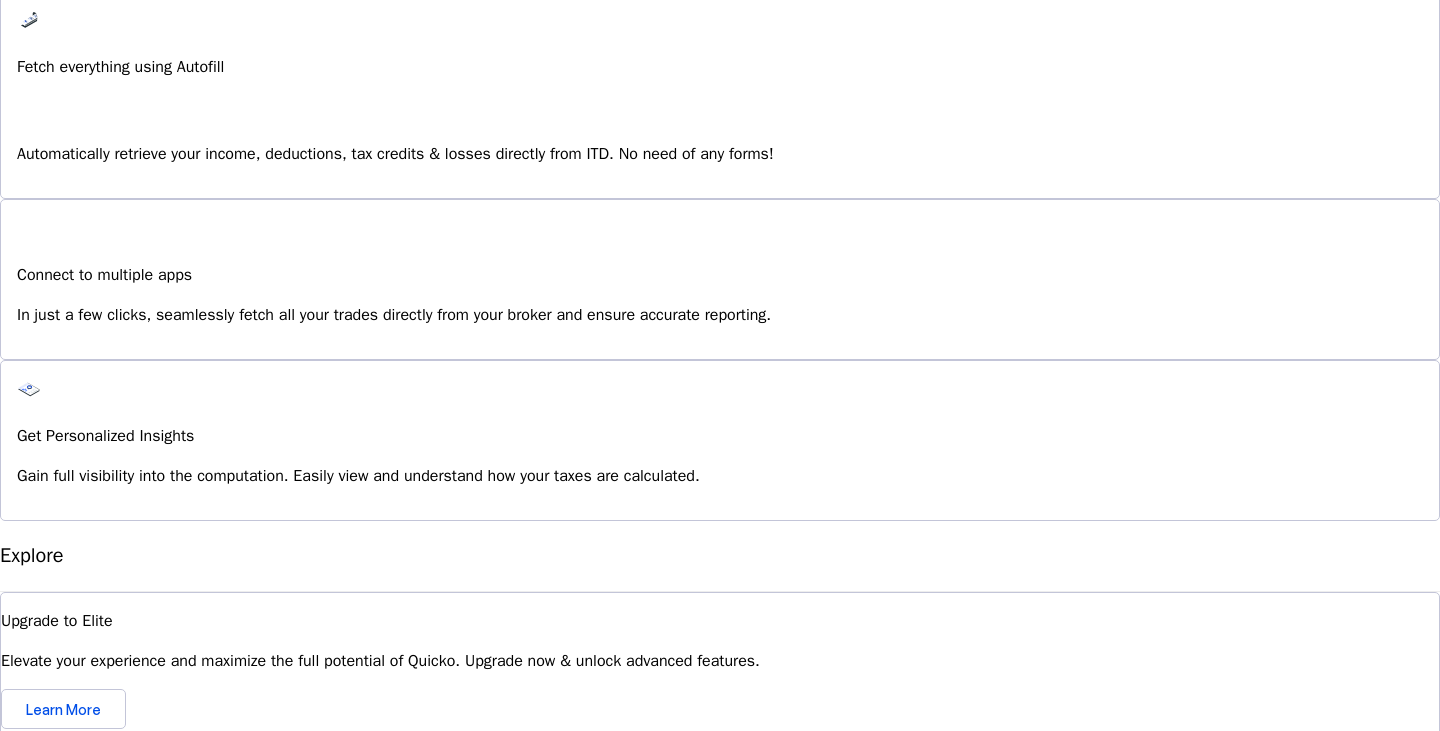 scroll, scrollTop: 1677, scrollLeft: 0, axis: vertical 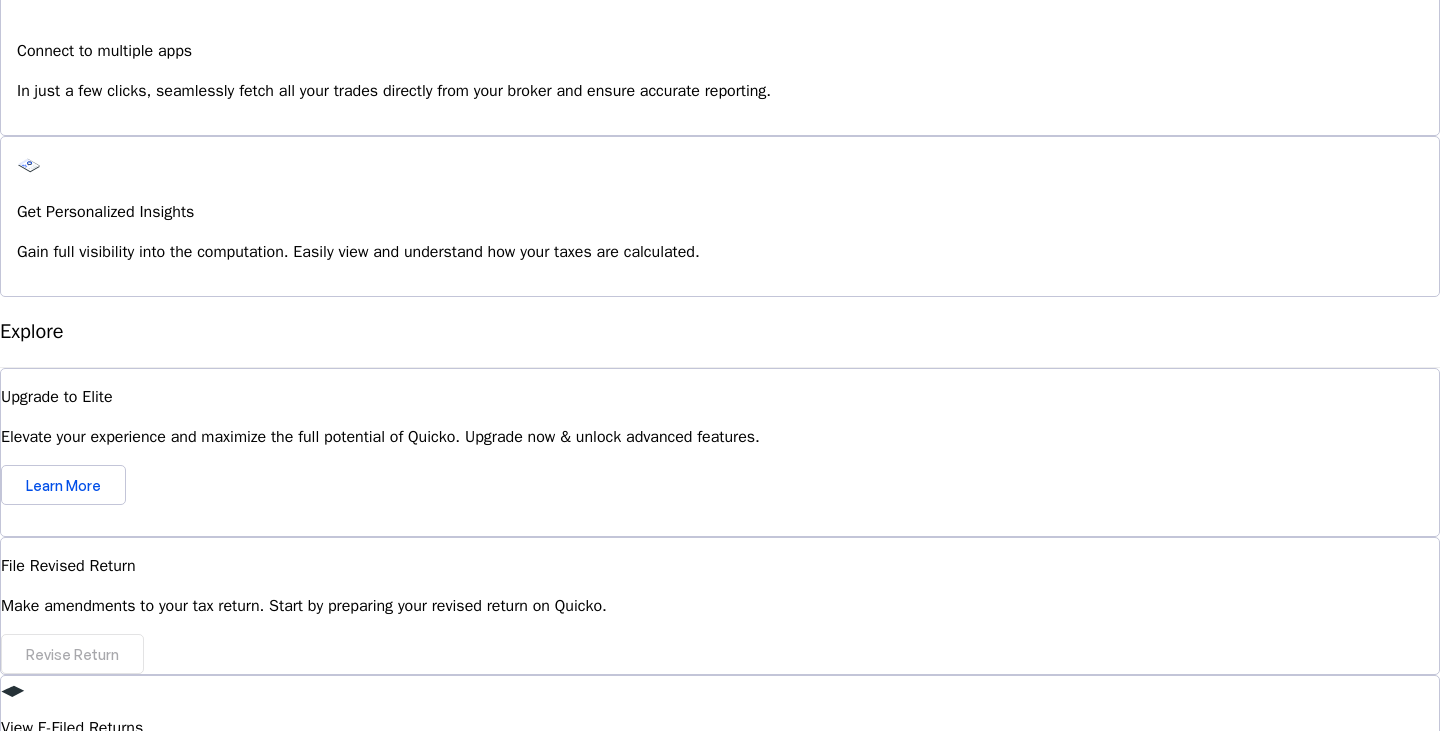 click on "Can I revise my ITR on Quicko after filing?  expand_more" at bounding box center (720, 1107) 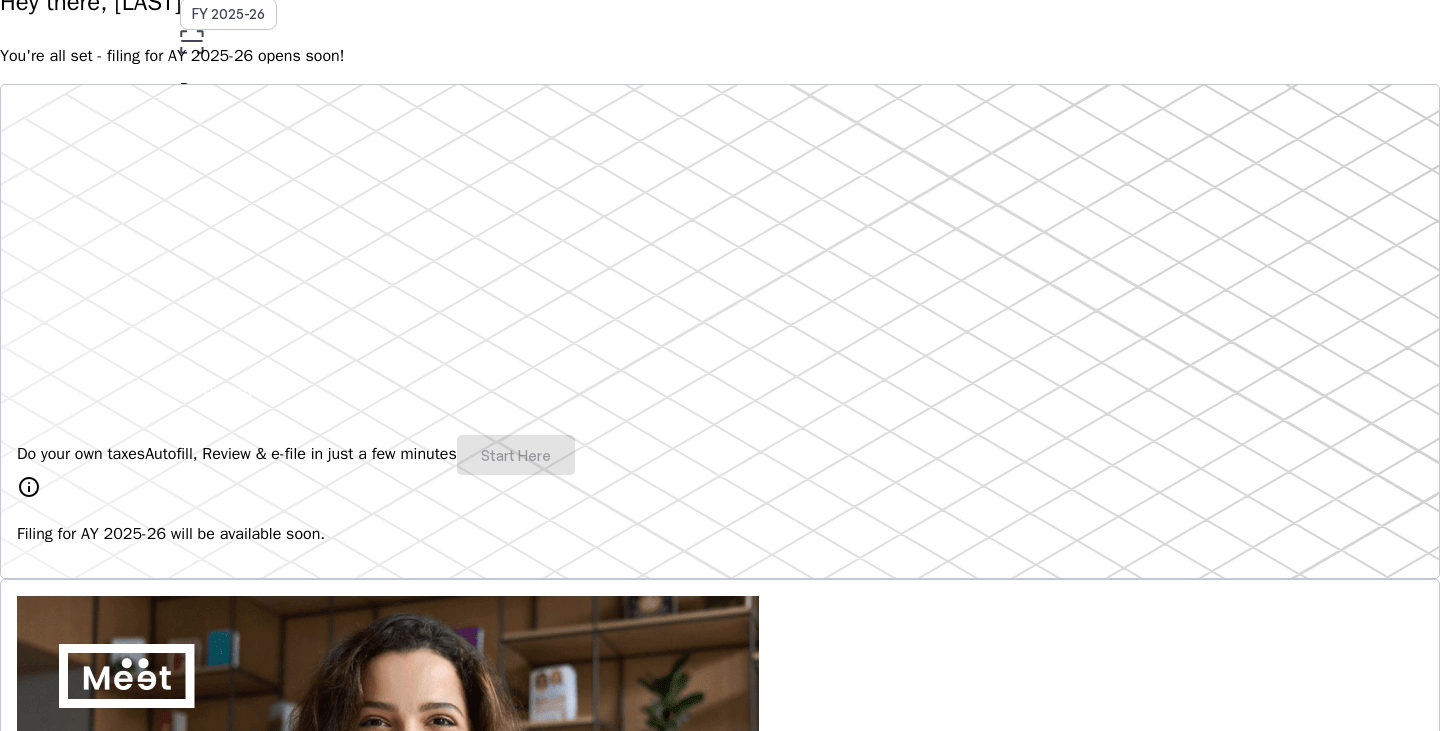 scroll, scrollTop: 77, scrollLeft: 0, axis: vertical 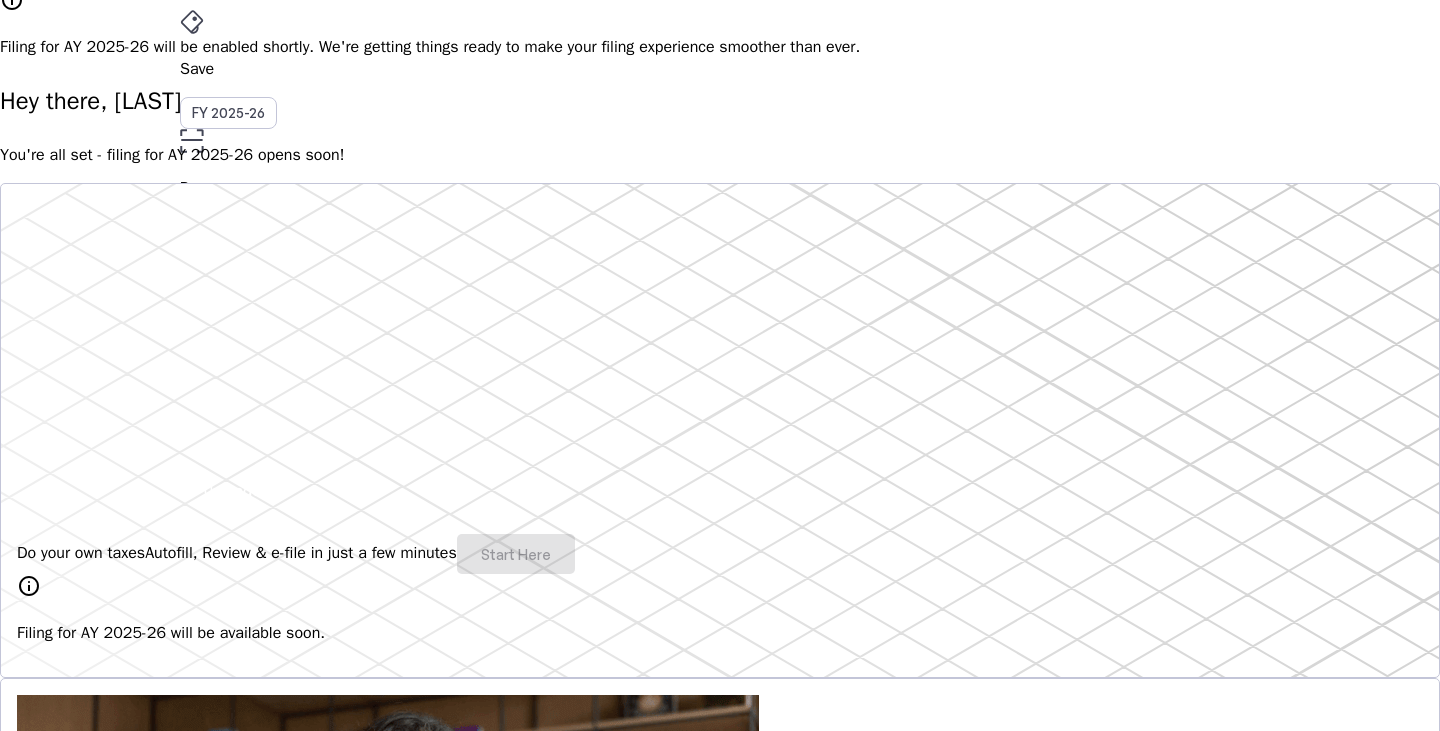 click on "Do your own taxes   Autofill, Review & e-file in just a few minutes   Start Here" at bounding box center (720, 554) 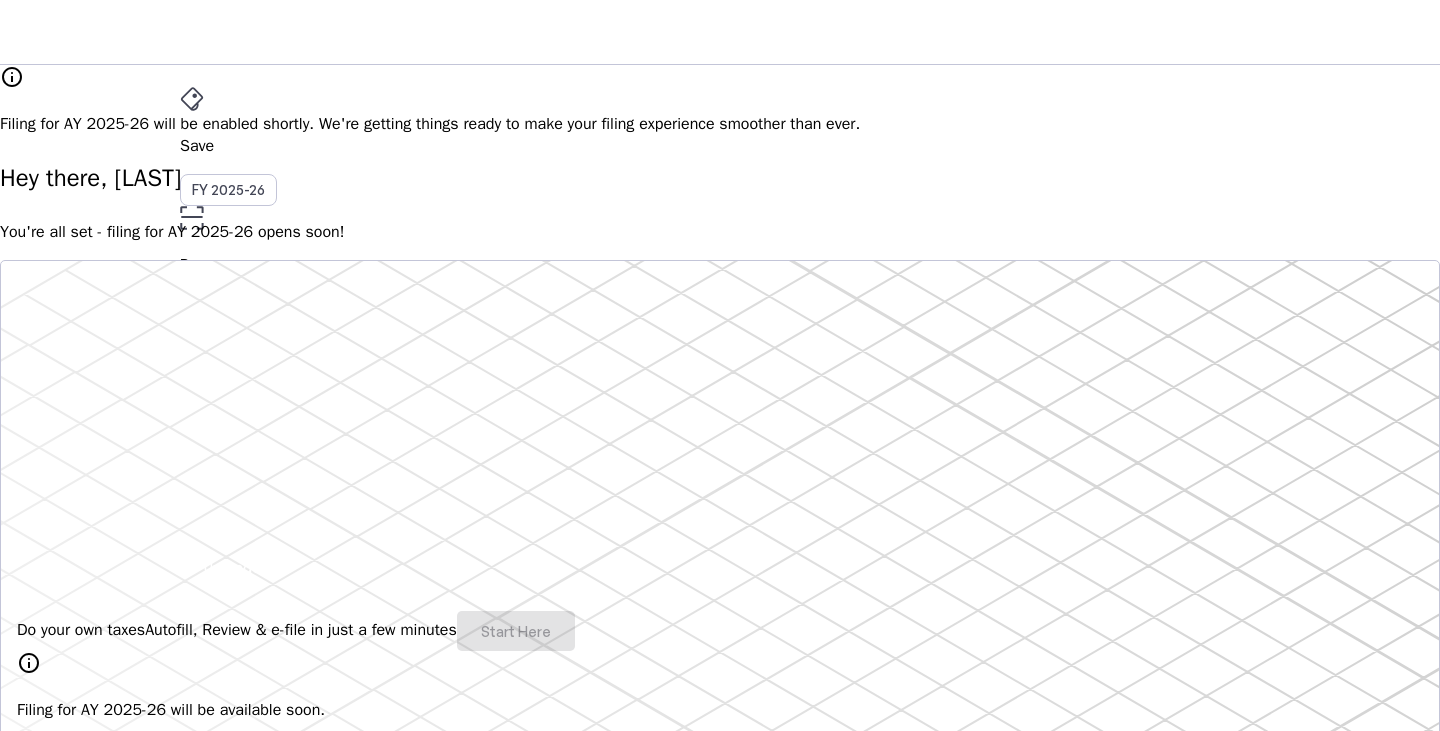 click on "AY 2025-26" at bounding box center [229, 396] 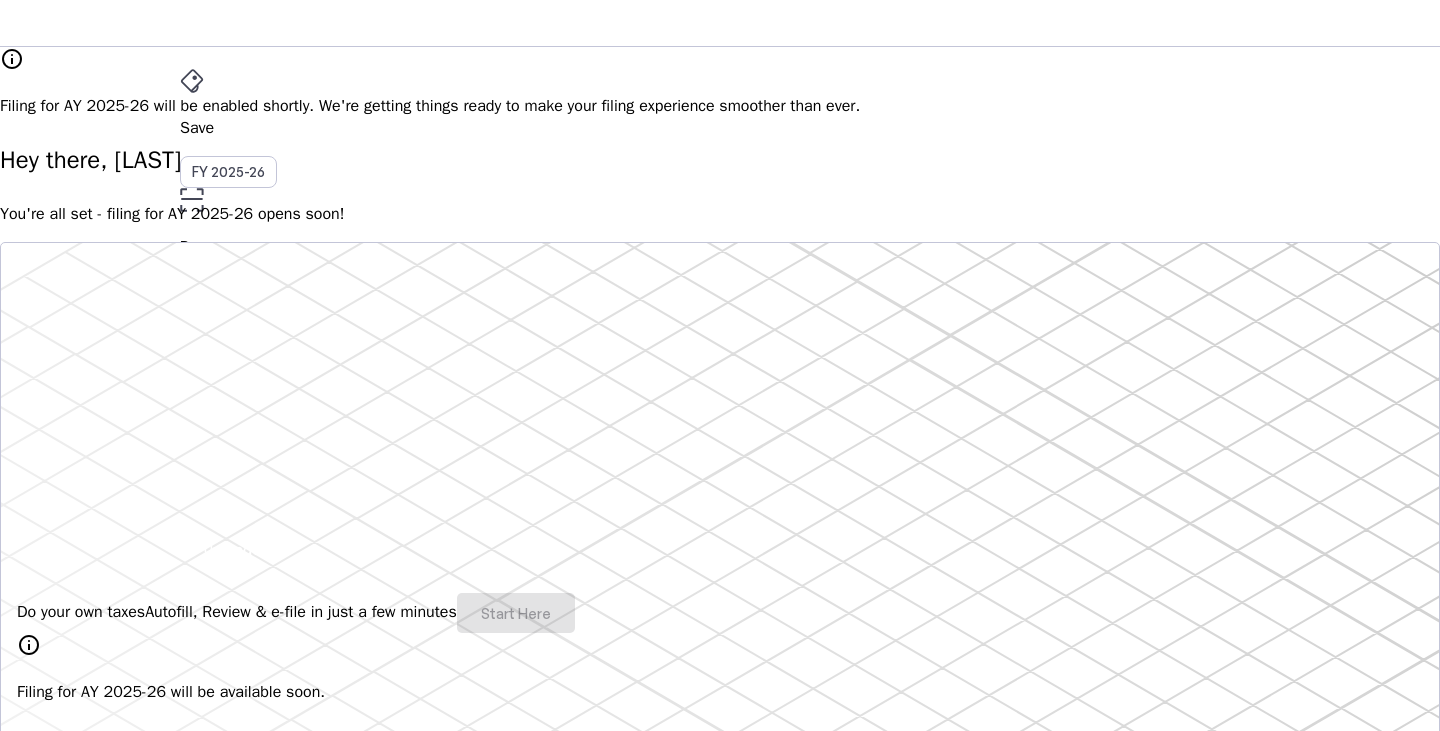 scroll, scrollTop: 200, scrollLeft: 0, axis: vertical 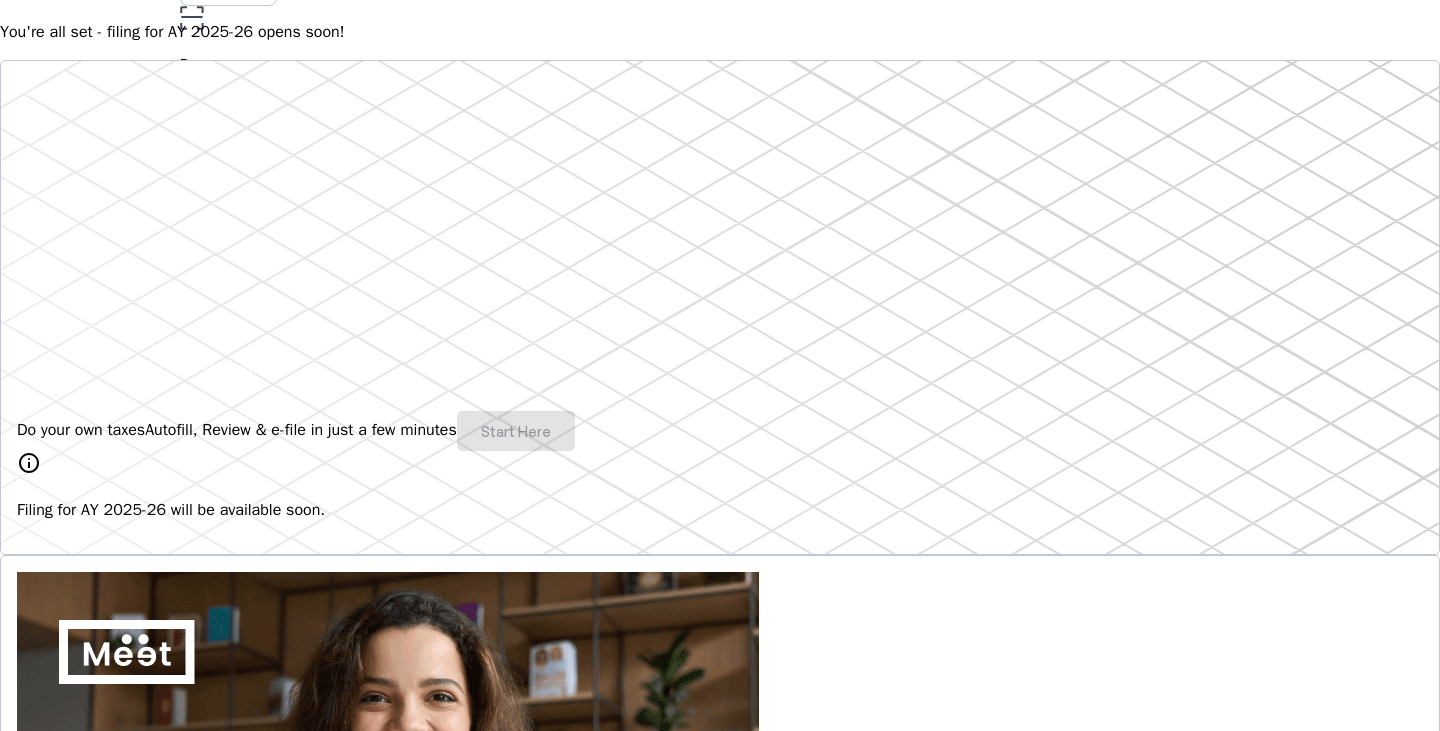 click on "Explore" at bounding box center (67, 1150) 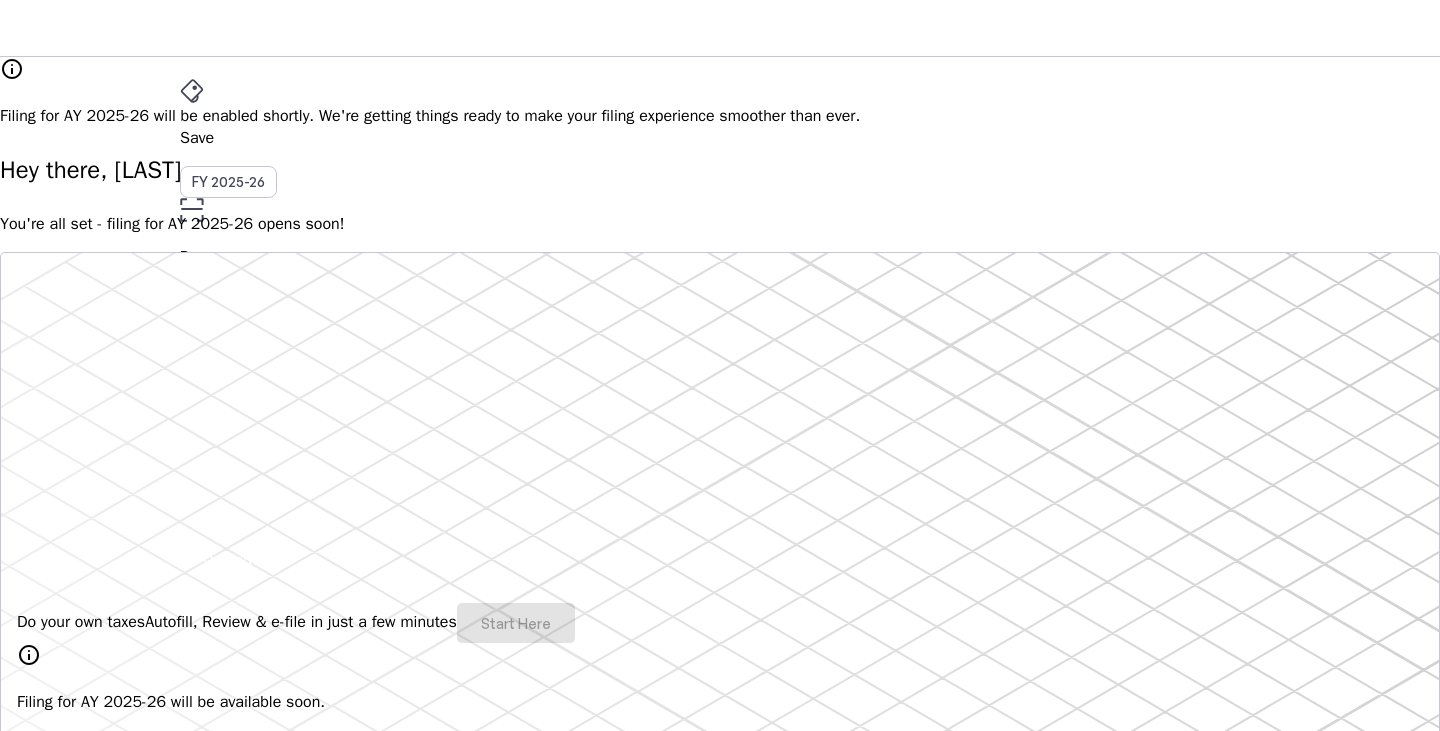 scroll, scrollTop: 300, scrollLeft: 0, axis: vertical 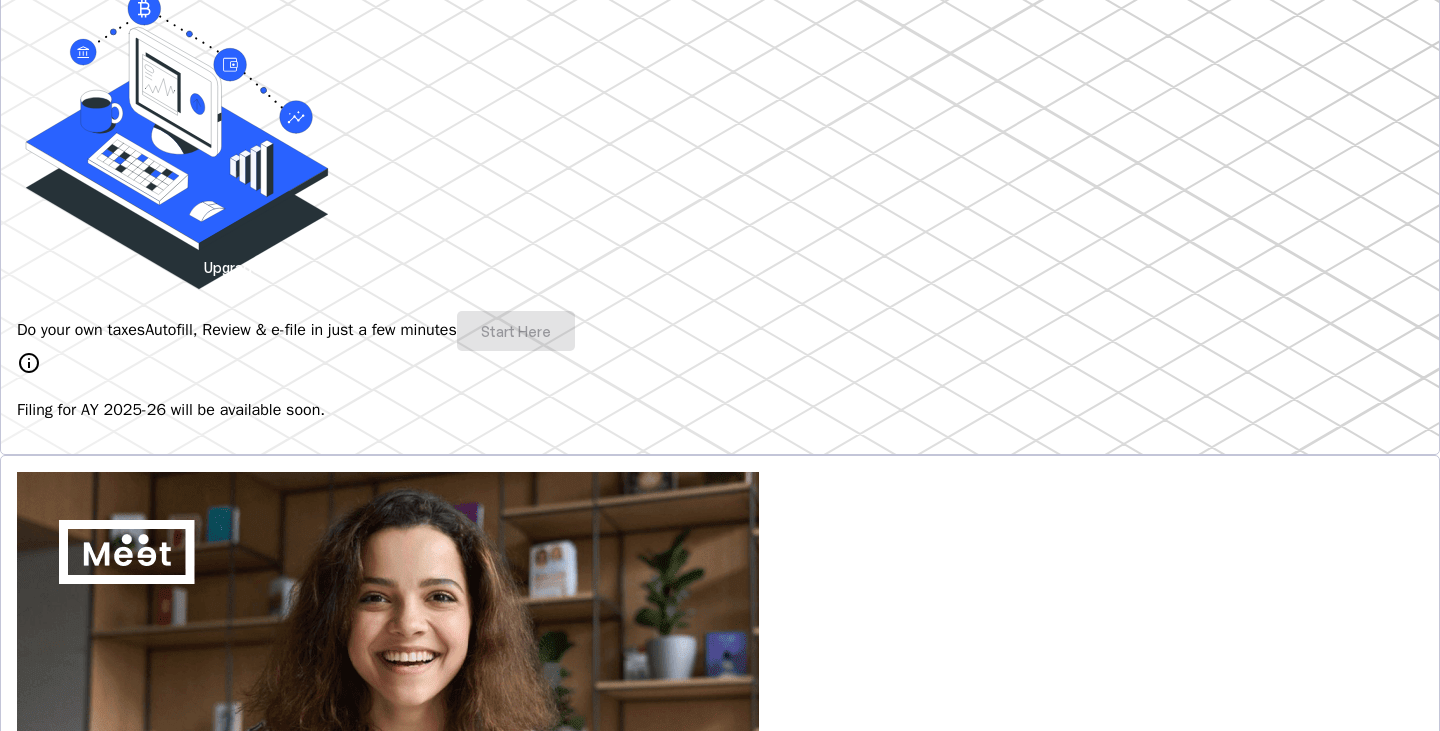 click on "Do your own taxes   Autofill, Review & e-file in just a few minutes   Start Here" at bounding box center [720, 331] 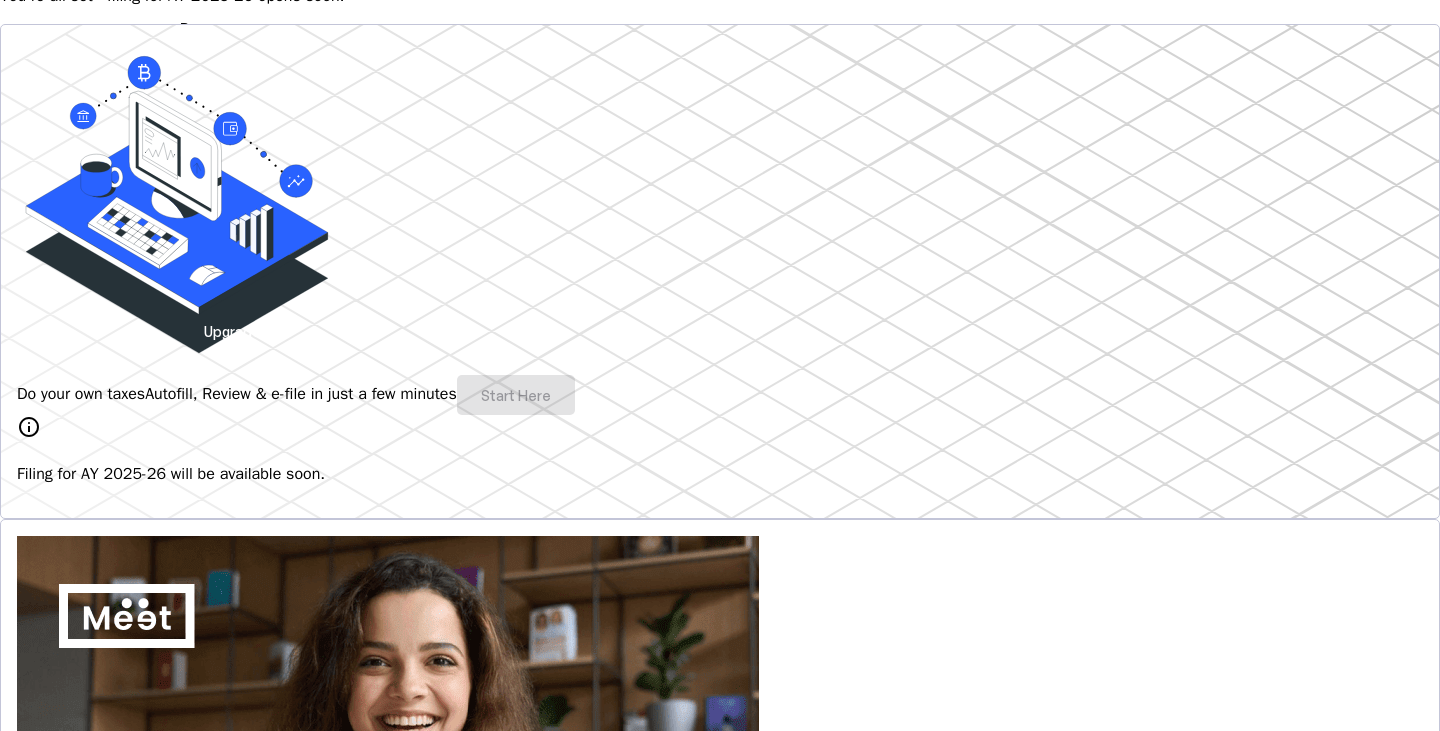 scroll, scrollTop: 200, scrollLeft: 0, axis: vertical 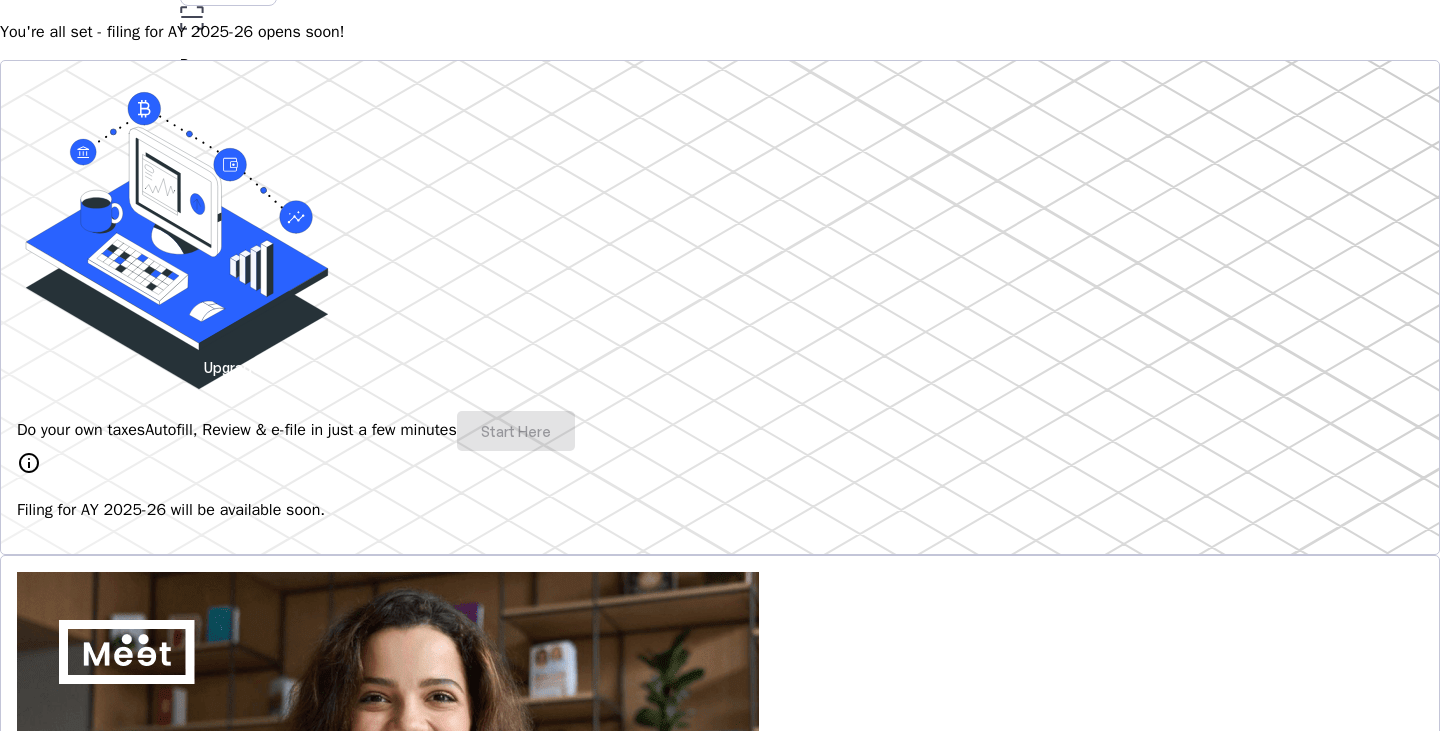 click on "info" at bounding box center [29, 463] 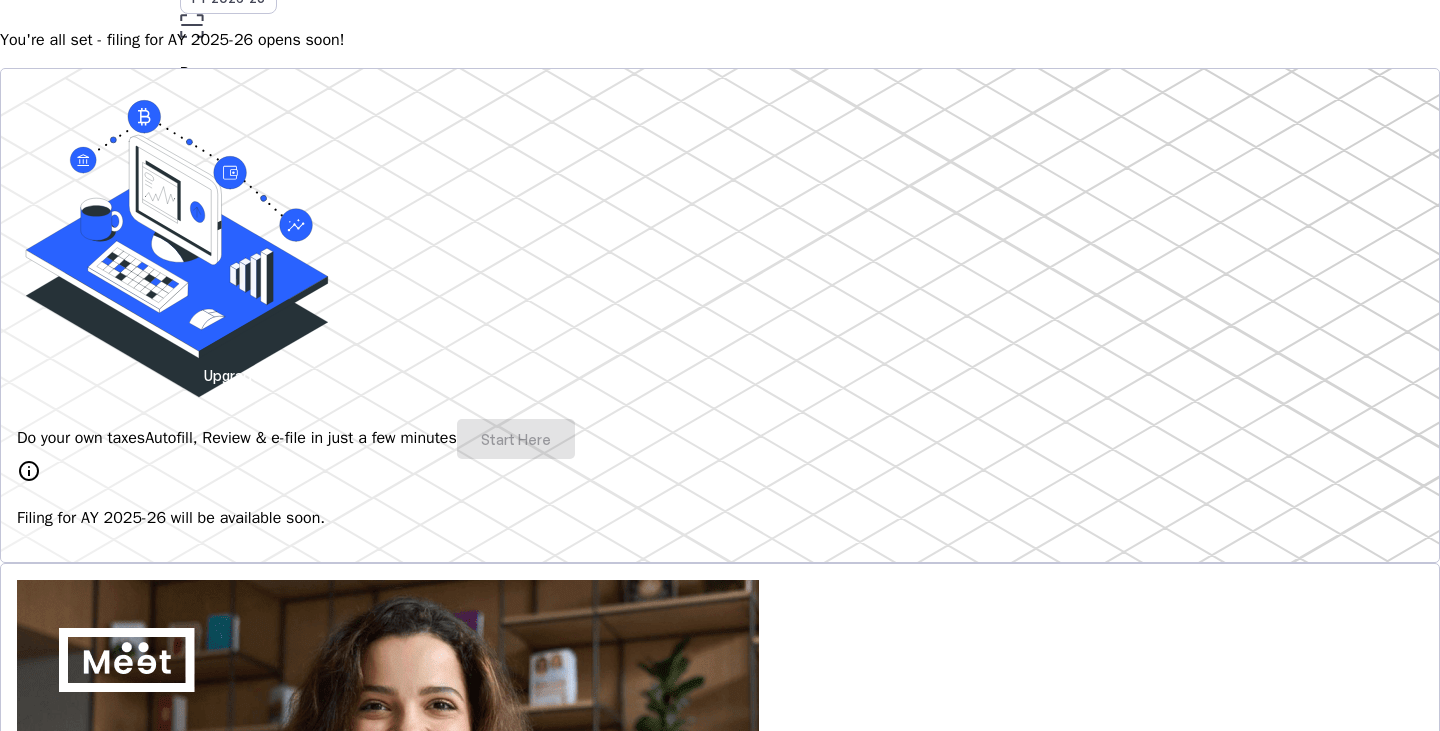 scroll, scrollTop: 0, scrollLeft: 0, axis: both 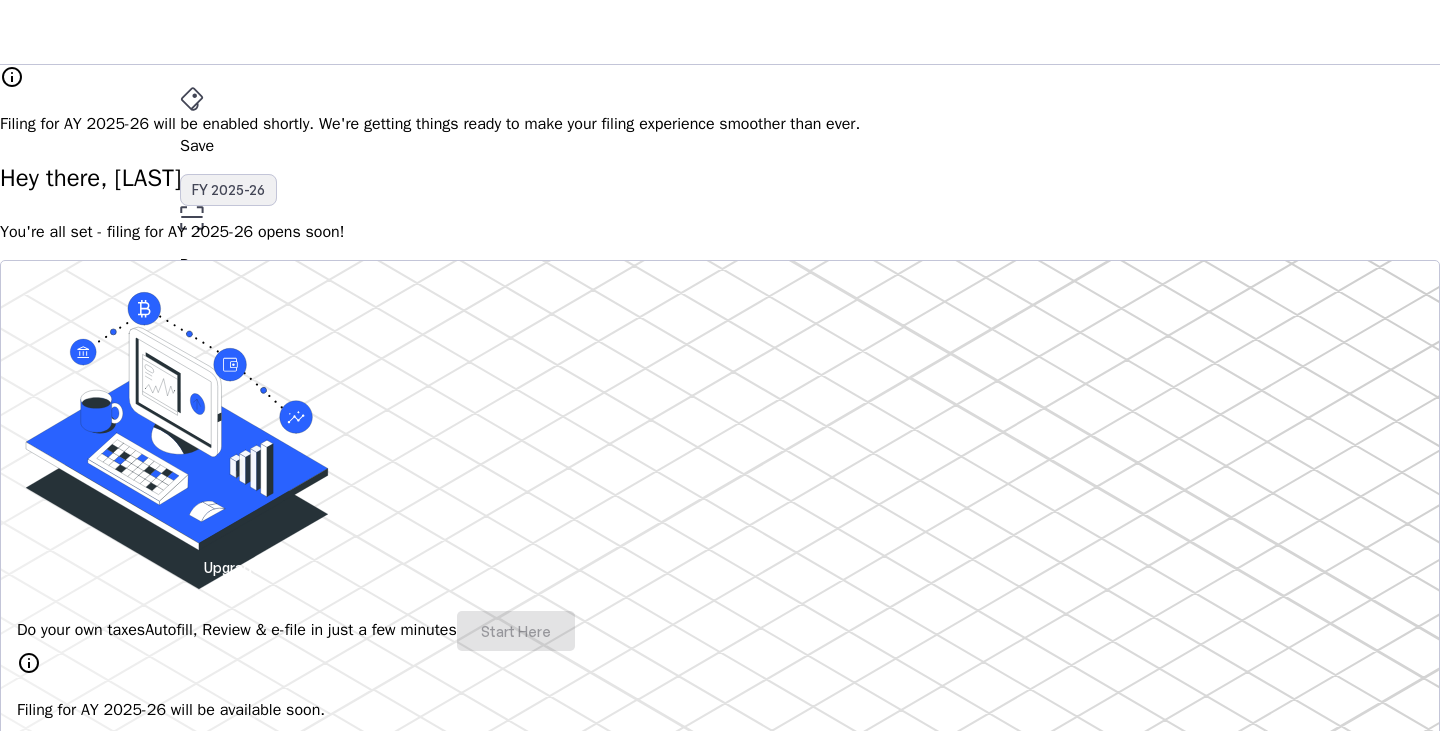 click on "FY 2025-26" at bounding box center [228, 190] 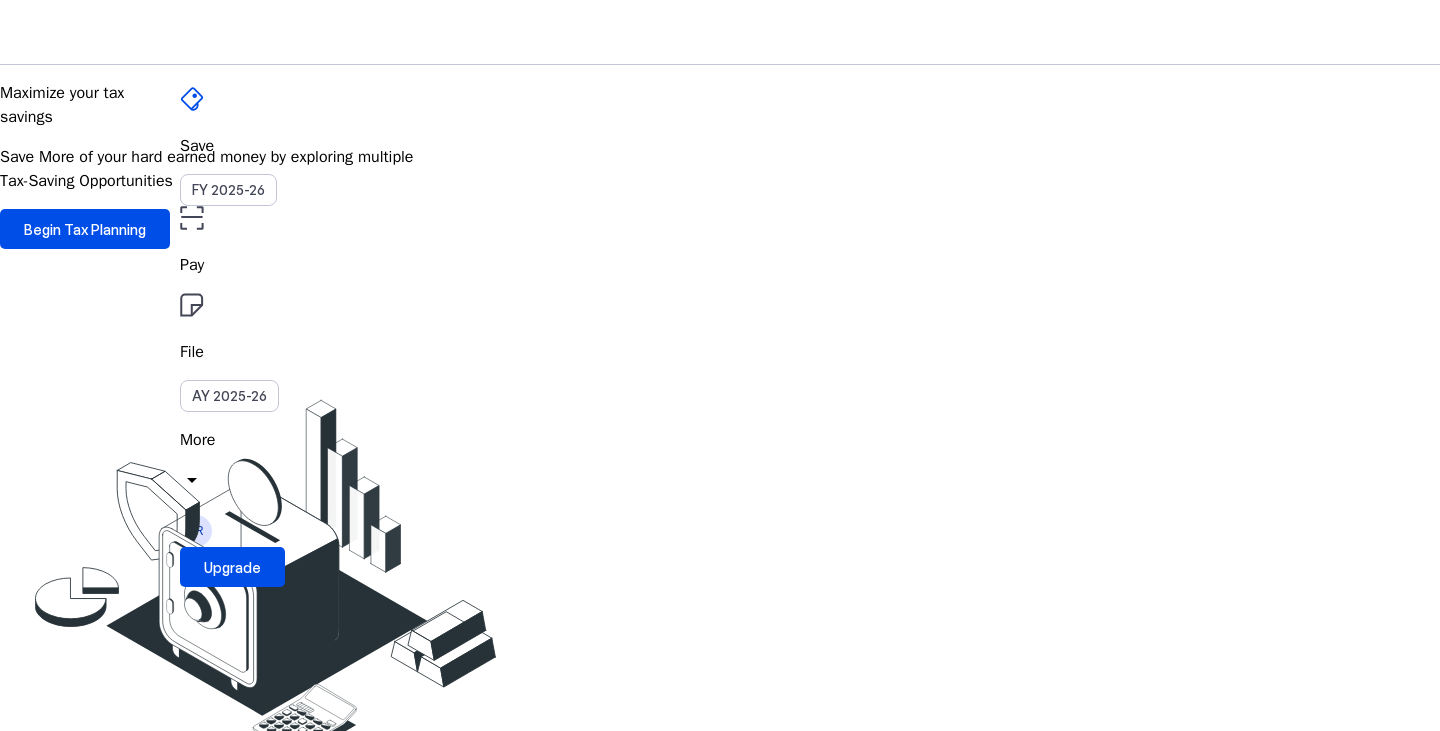 click on "Save" at bounding box center [720, 146] 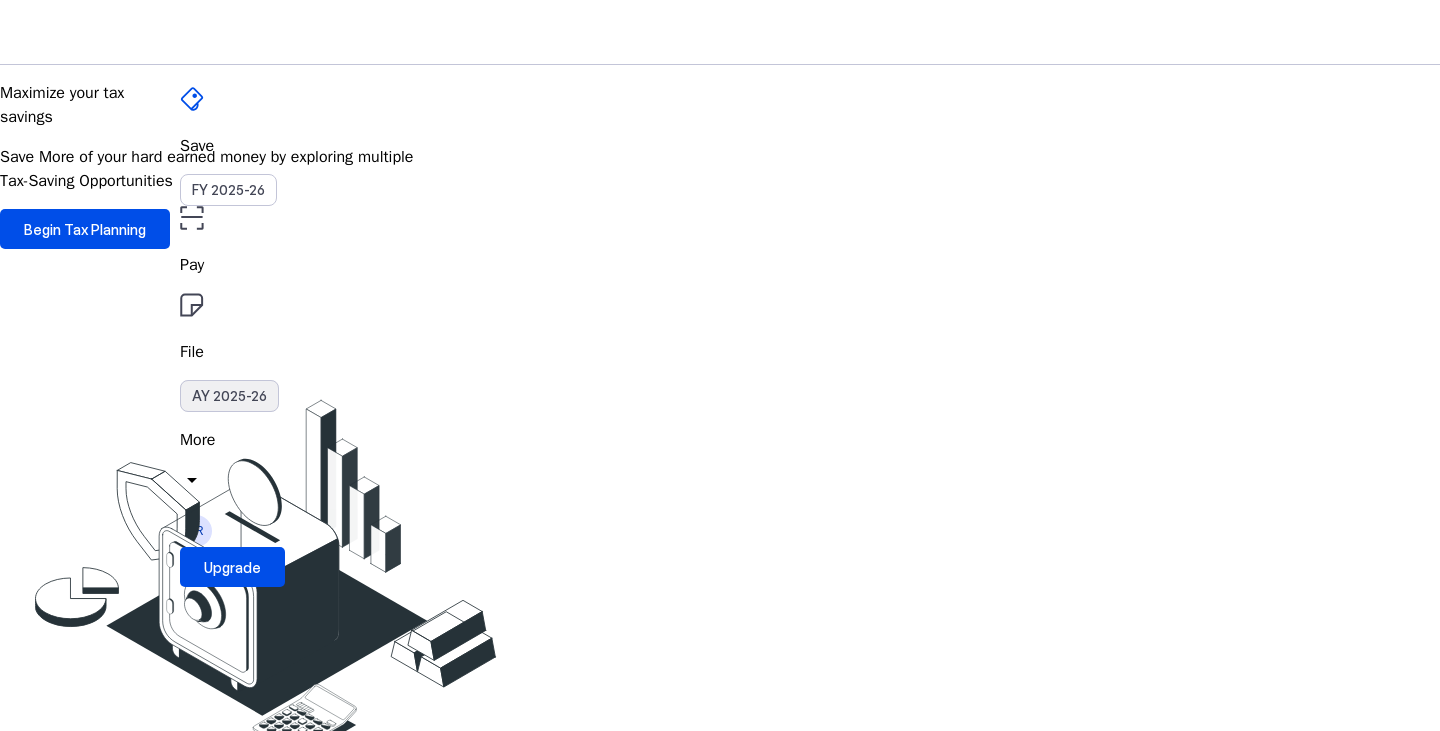 click on "AY 2025-26" at bounding box center (229, 396) 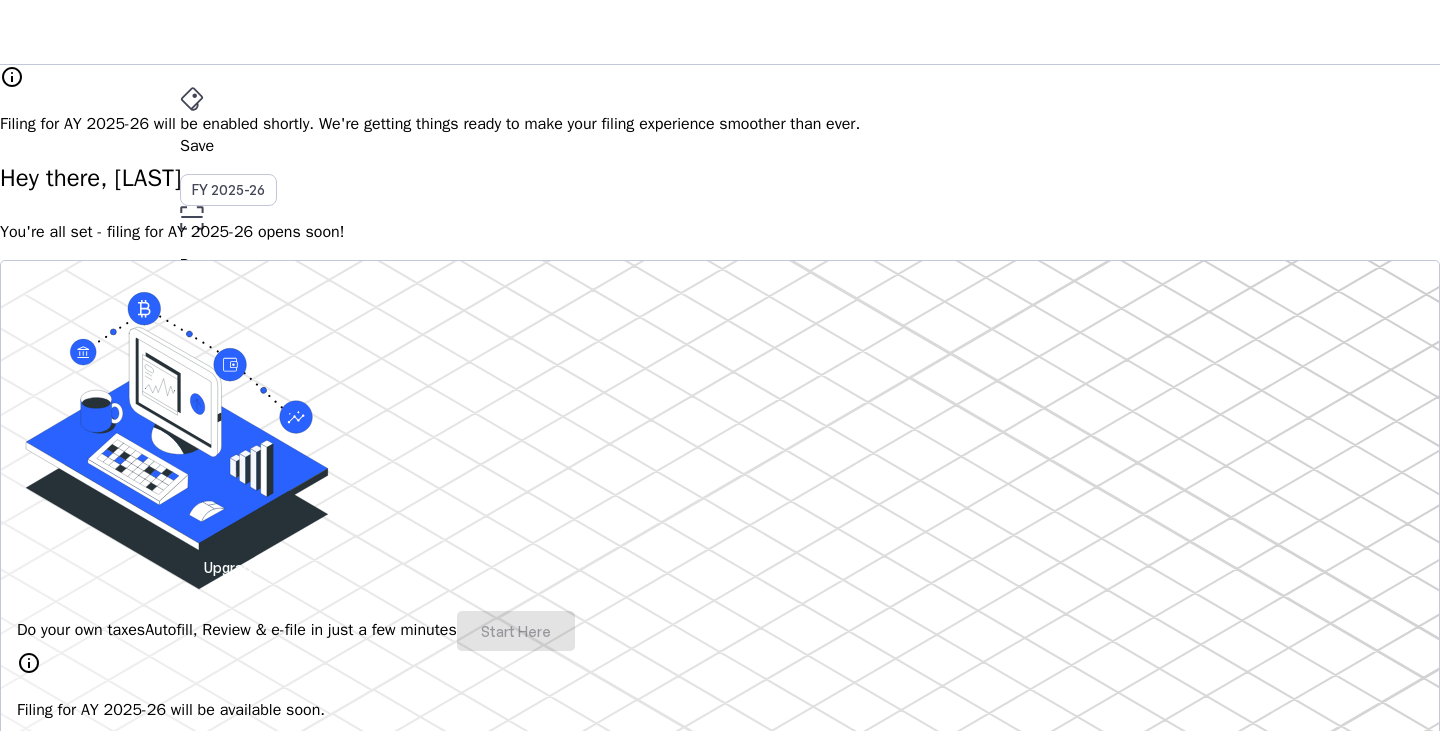 click on "AY 2025-26" at bounding box center (229, 396) 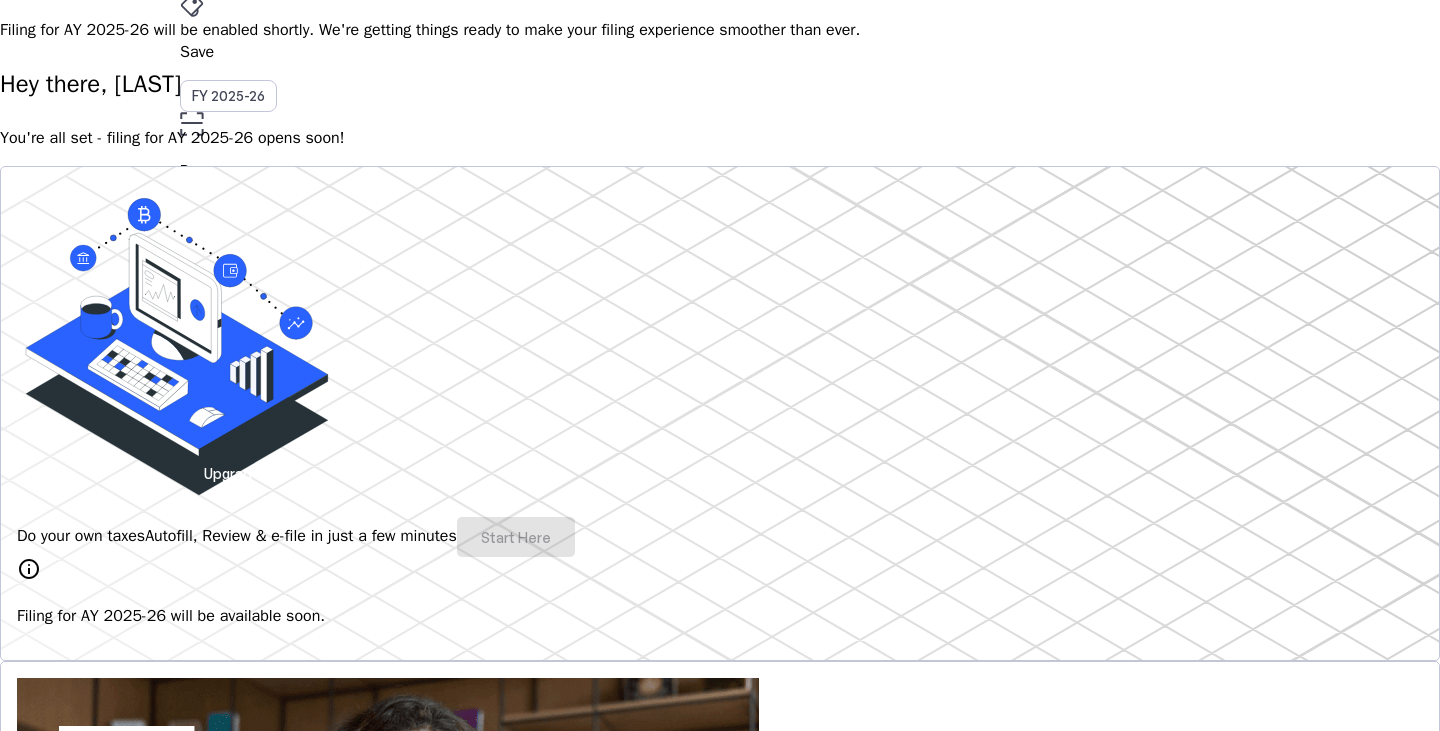 scroll, scrollTop: 0, scrollLeft: 0, axis: both 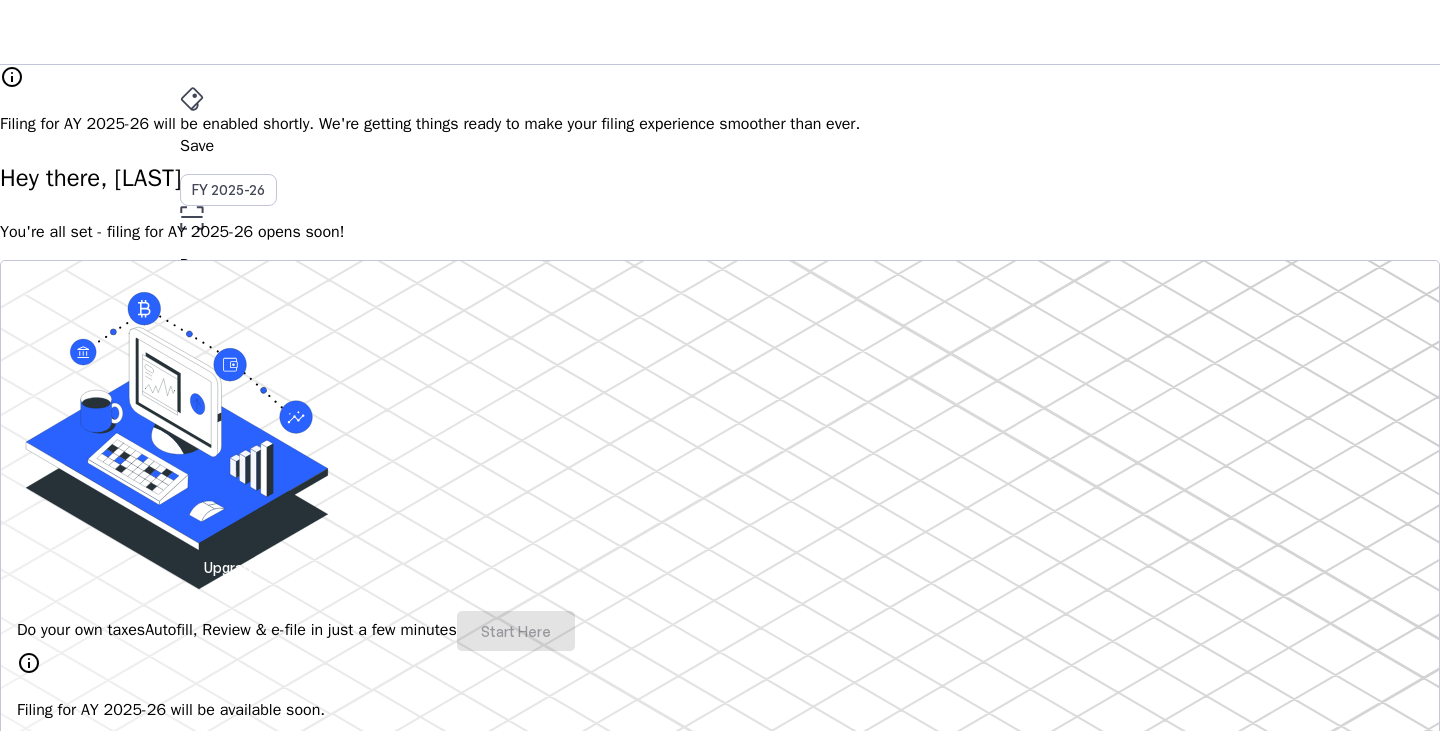 click at bounding box center [720, 3356] 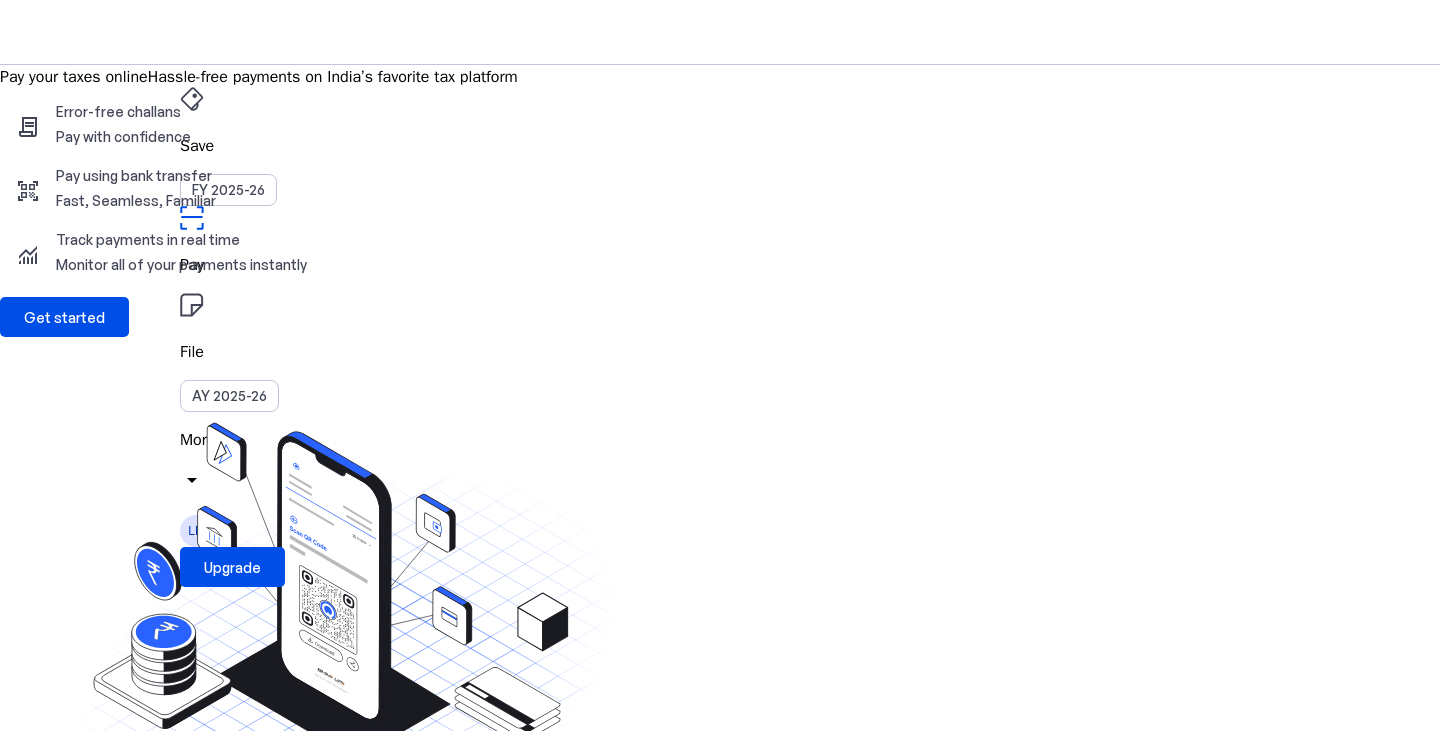 click on "Save FY 2025-26" at bounding box center [720, 146] 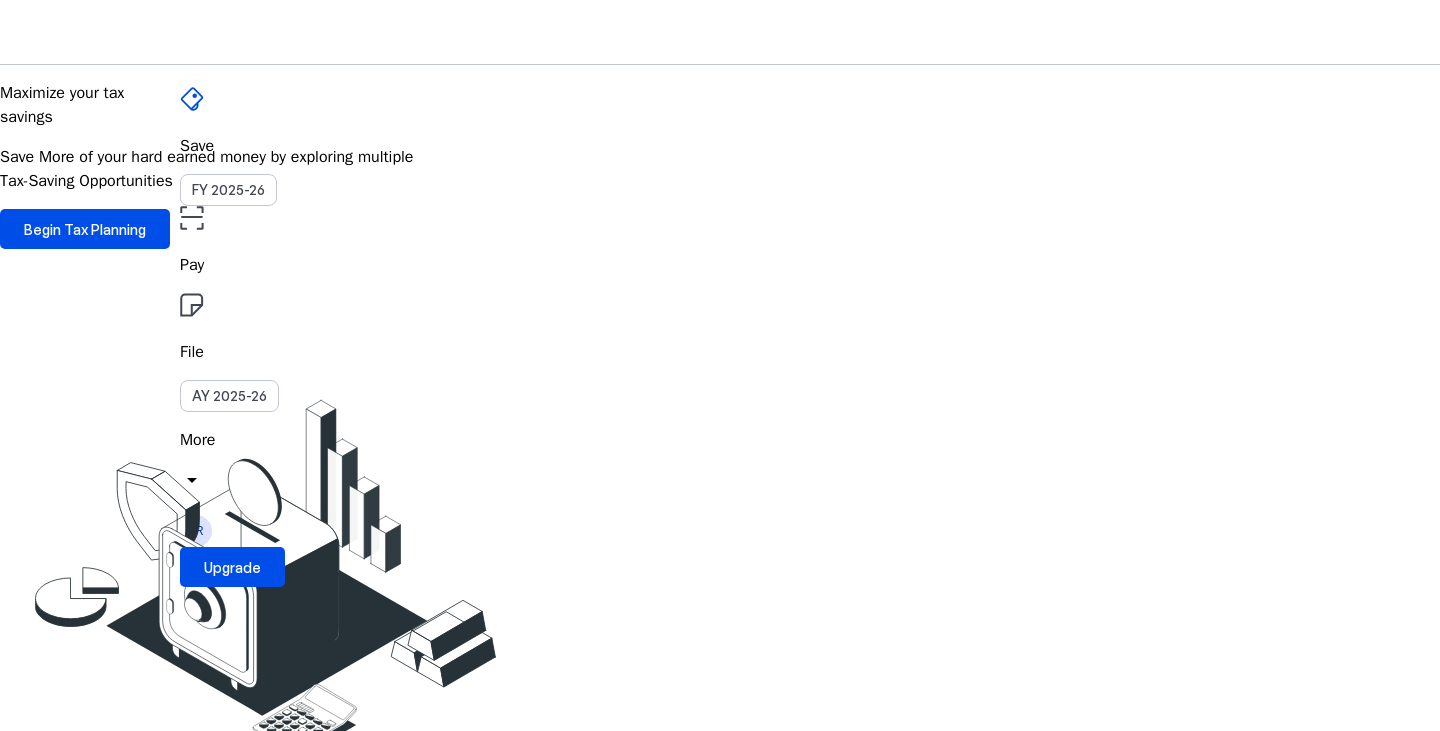 click on "Save" at bounding box center [720, 146] 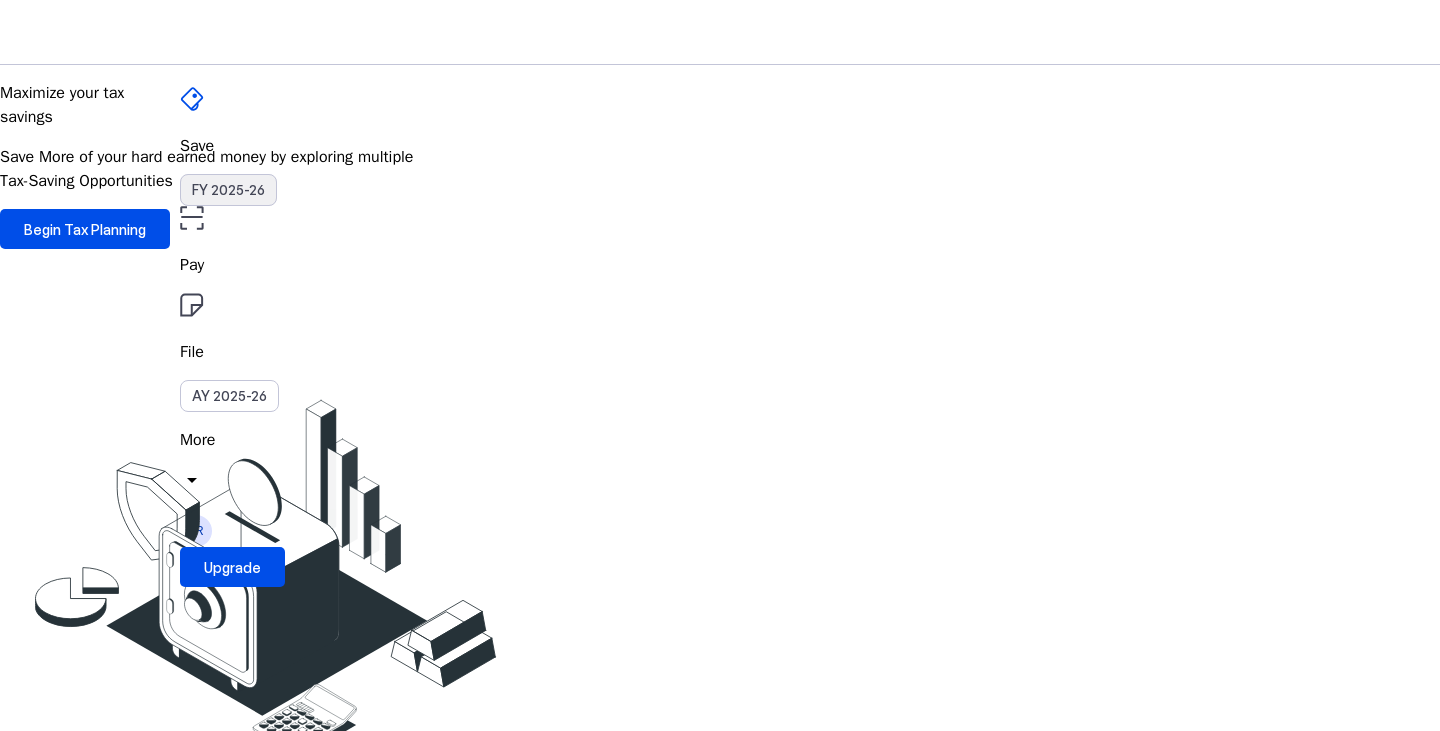 click on "FY 2025-26" at bounding box center [228, 190] 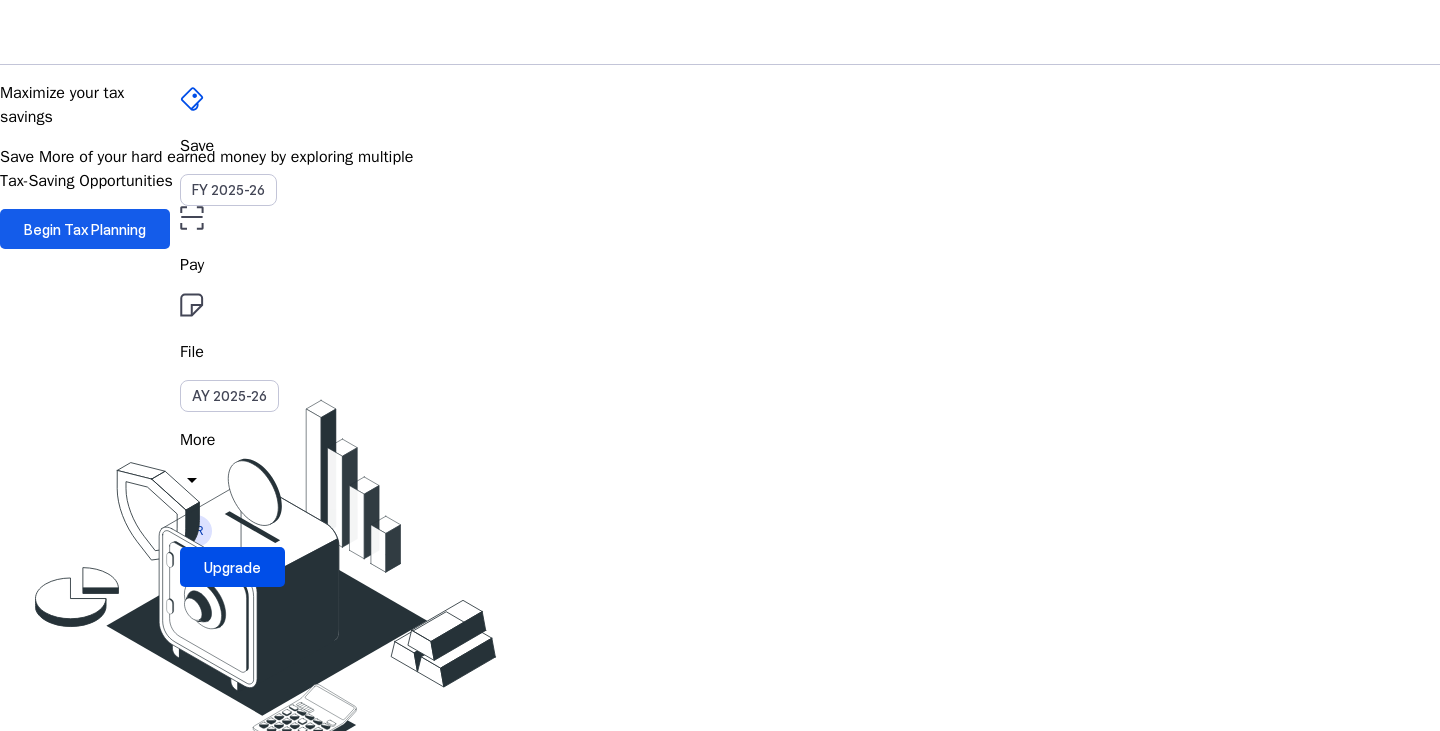 click at bounding box center (85, 229) 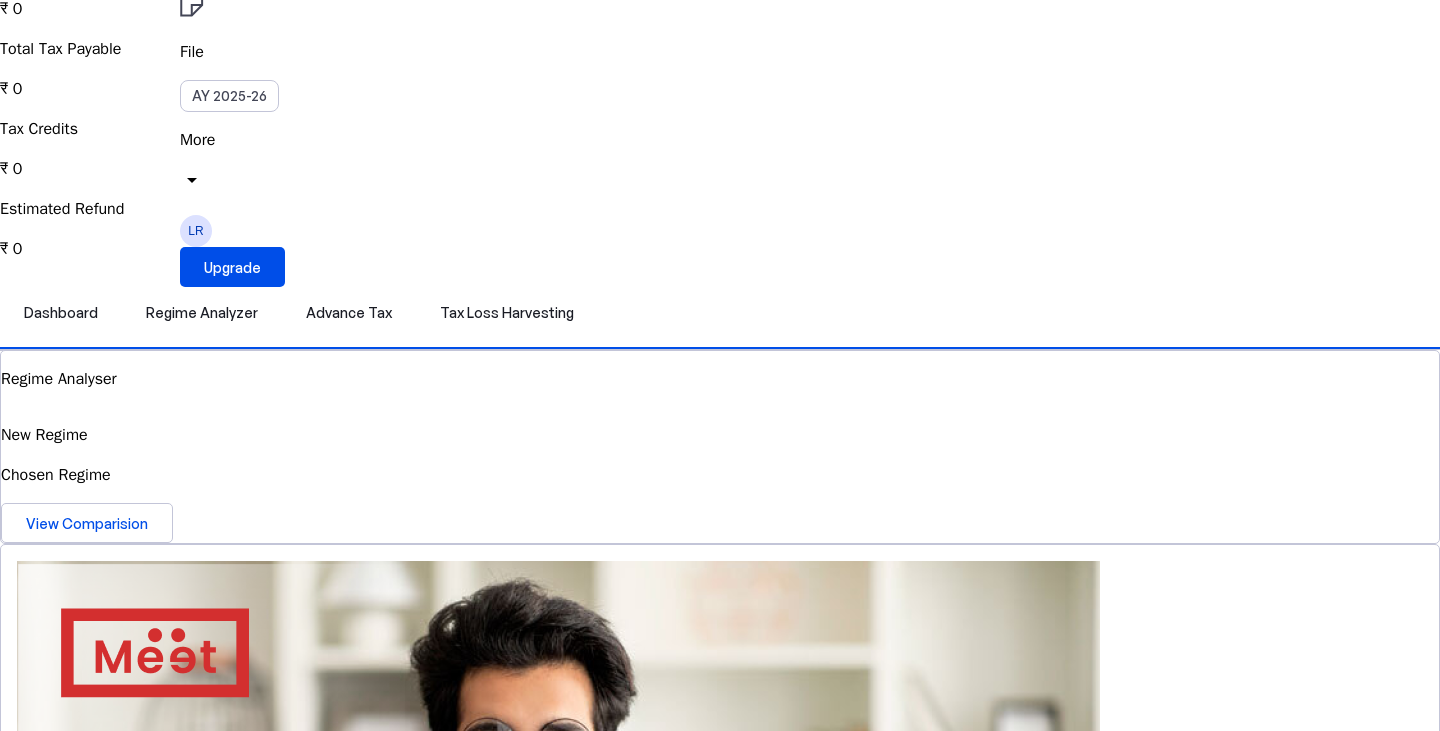 scroll, scrollTop: 0, scrollLeft: 0, axis: both 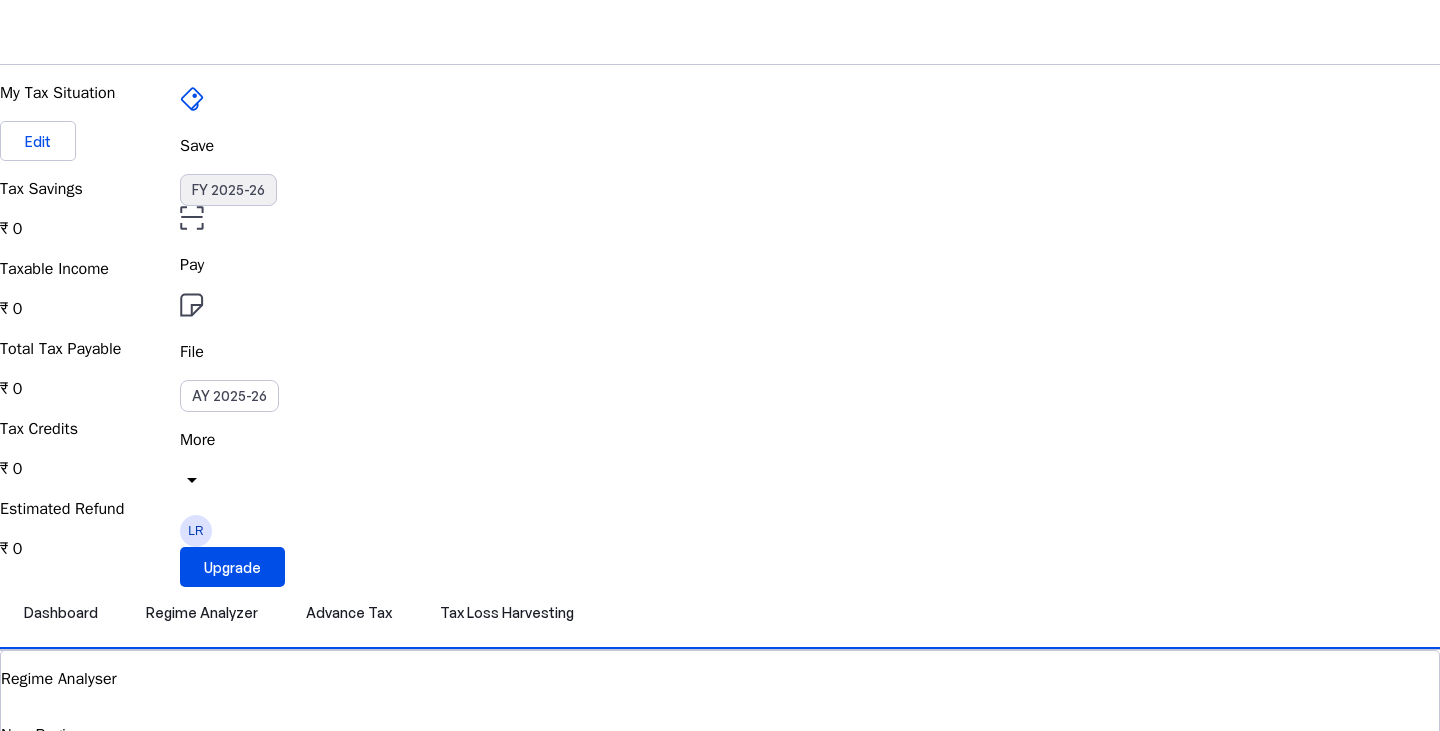 click on "FY 2025-26" at bounding box center [228, 190] 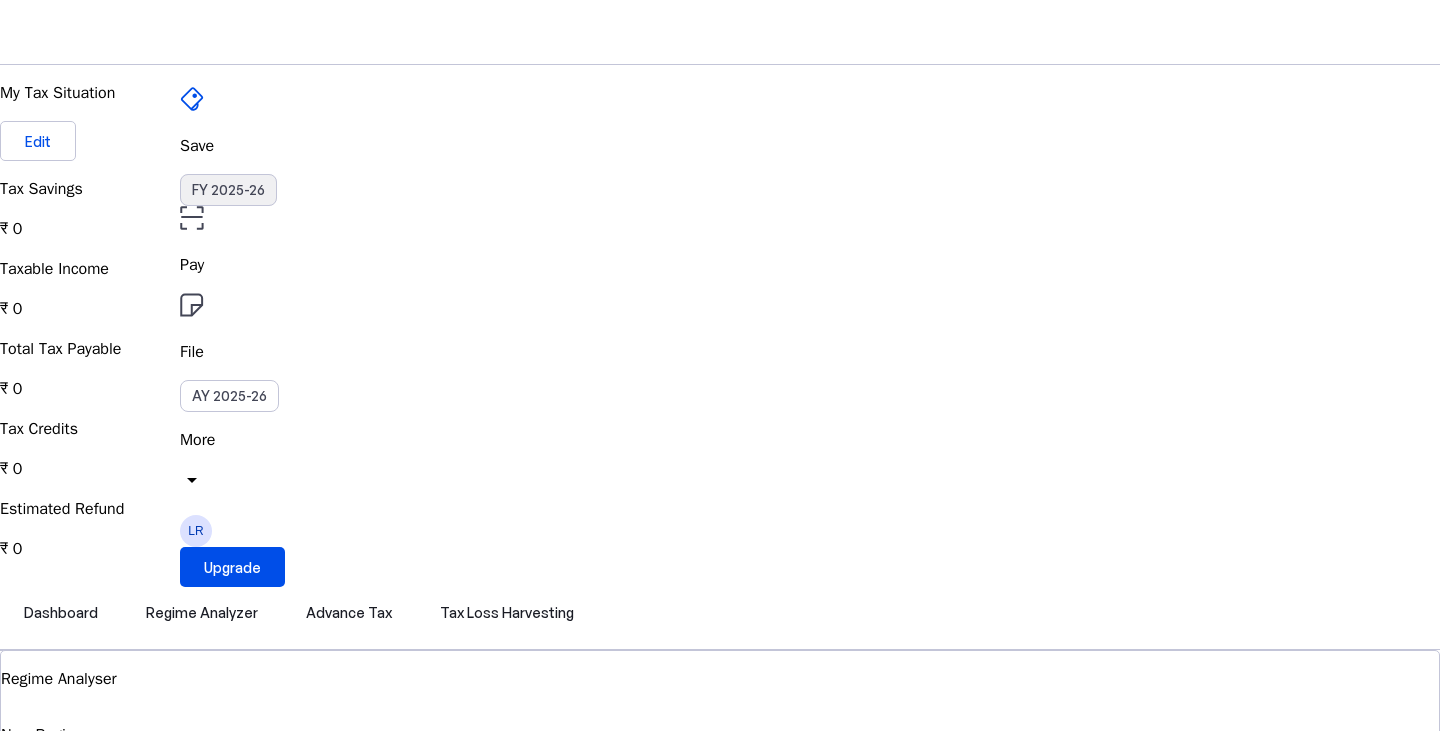 click on "FY 2025-26" at bounding box center (228, 190) 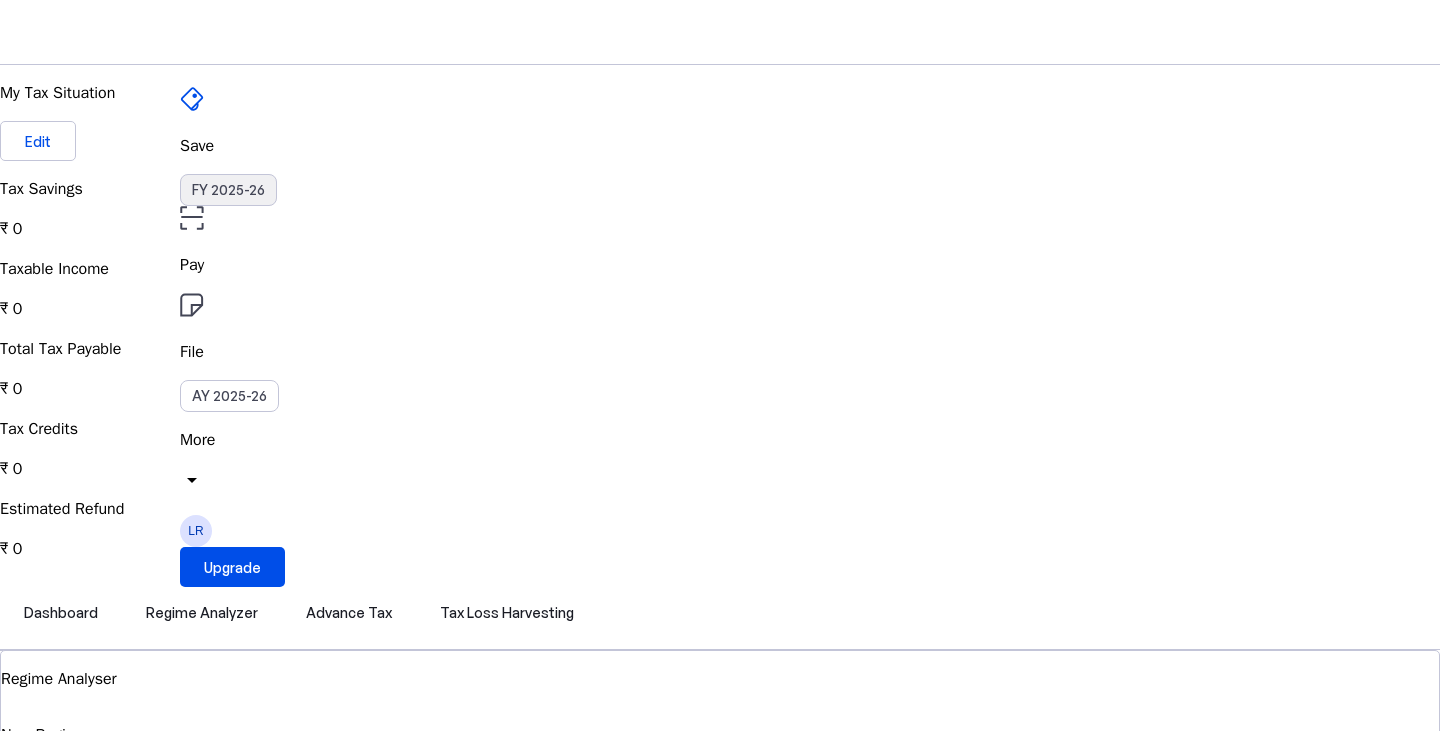 click on "FY 2025-26" at bounding box center (228, 190) 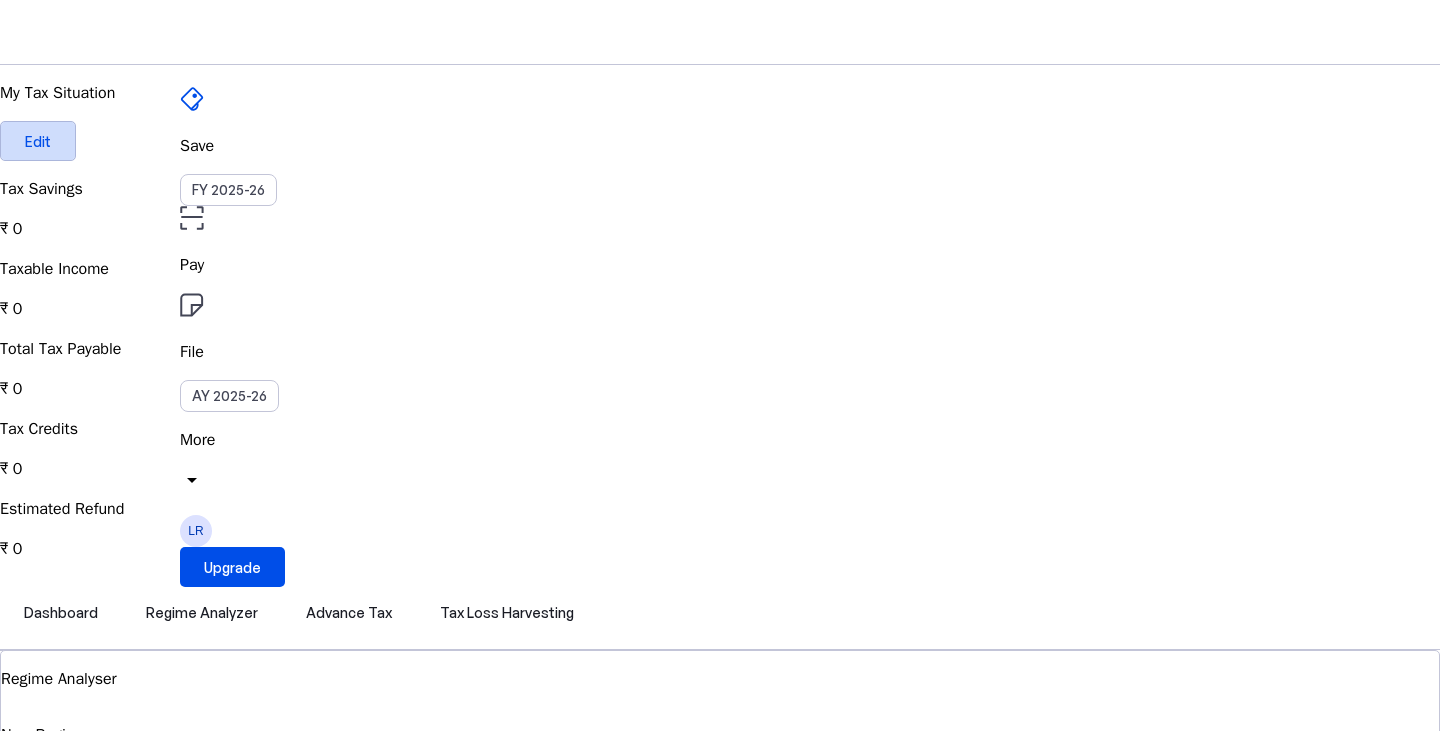 click on "Edit" at bounding box center [38, 141] 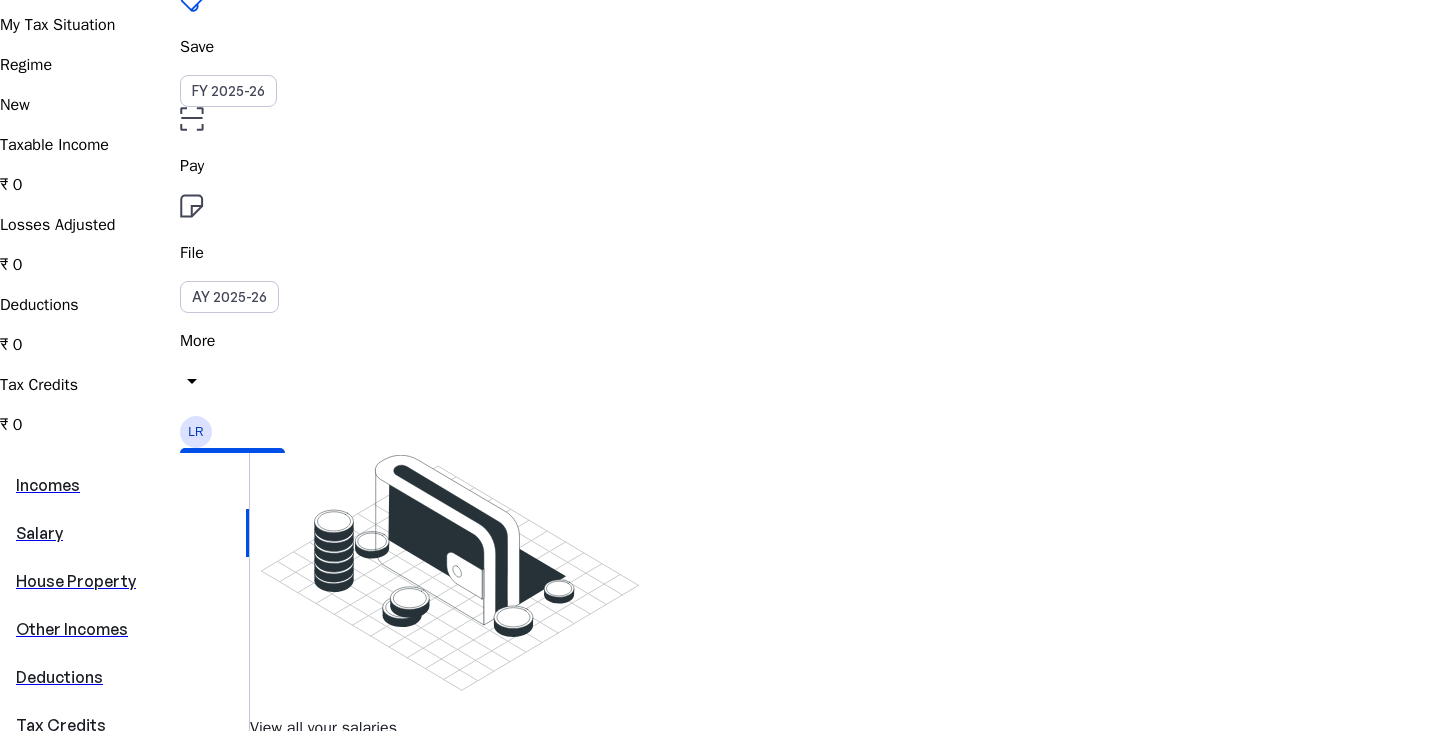 scroll, scrollTop: 0, scrollLeft: 0, axis: both 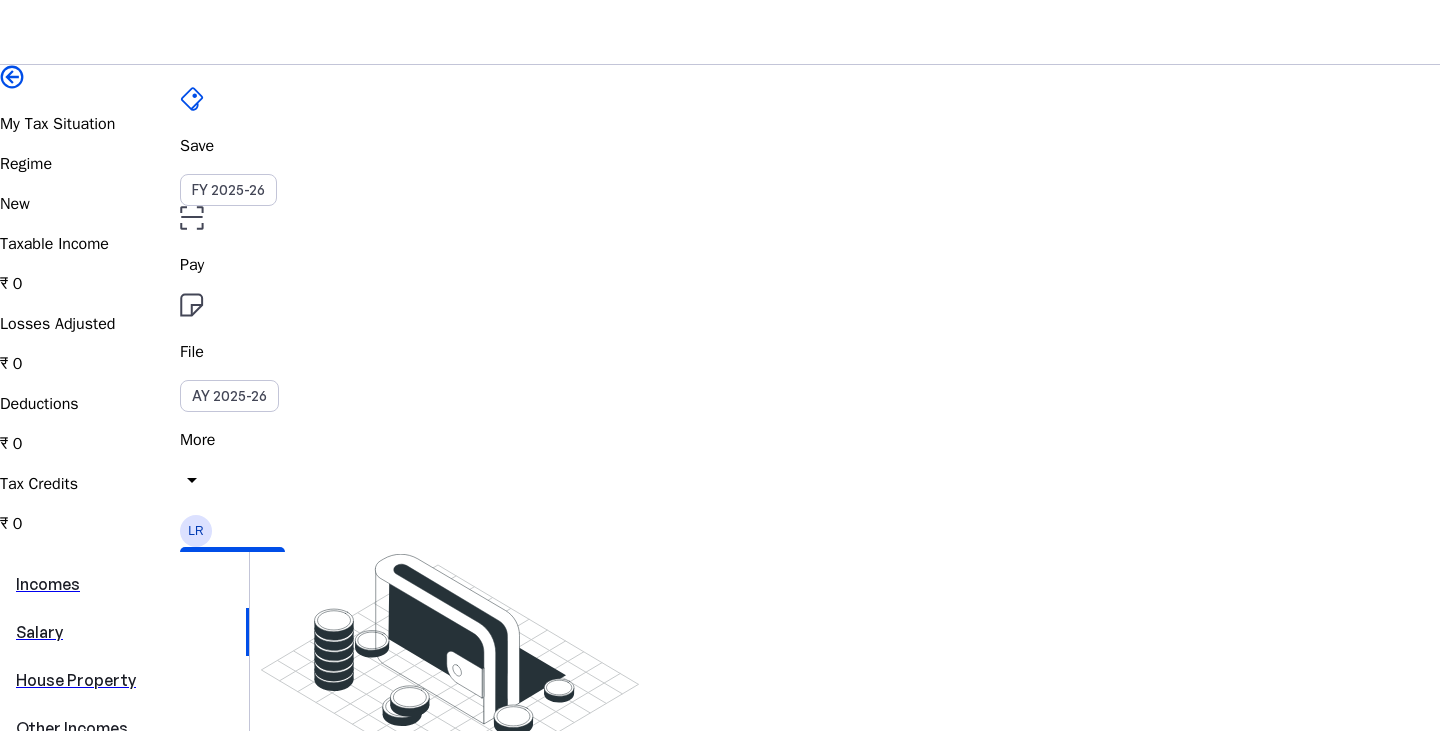 click on "Save" at bounding box center (720, 146) 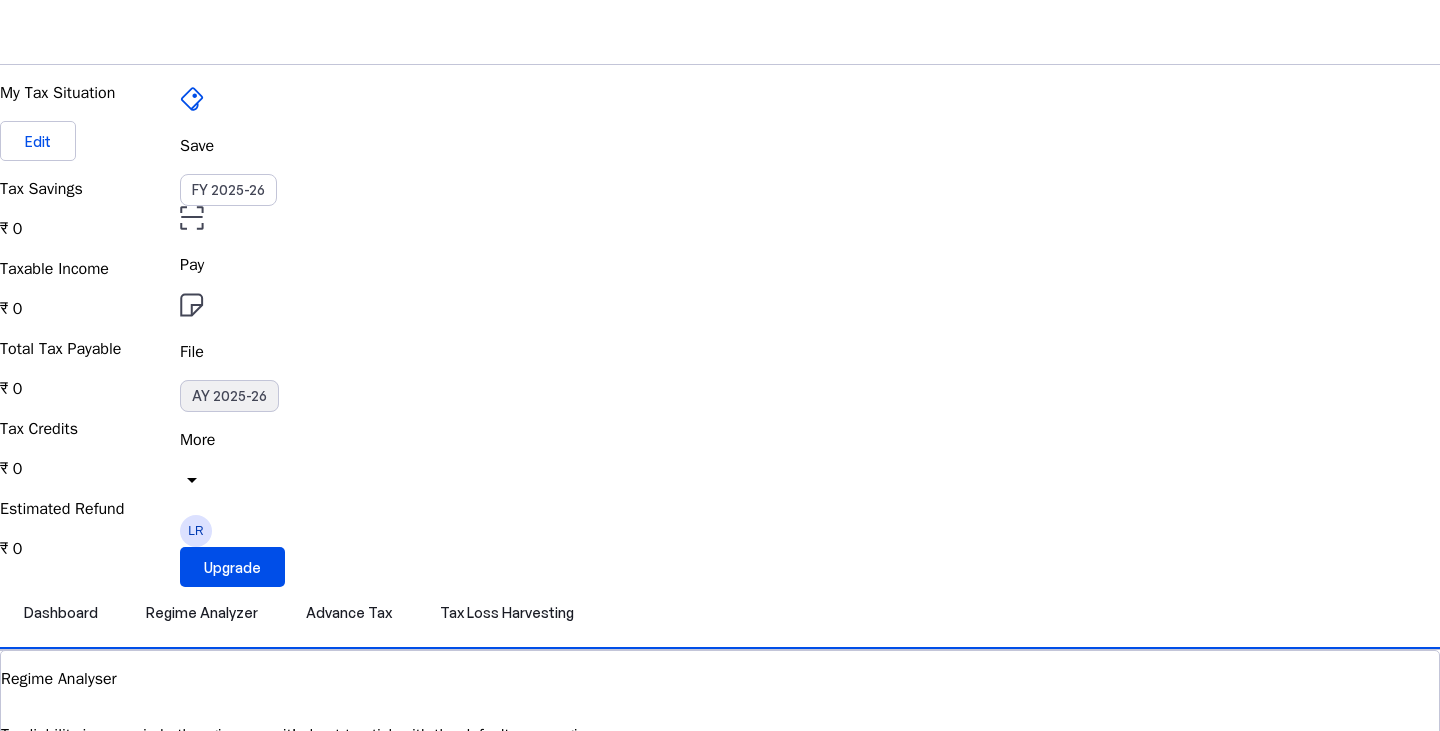 click on "AY 2025-26" at bounding box center [229, 396] 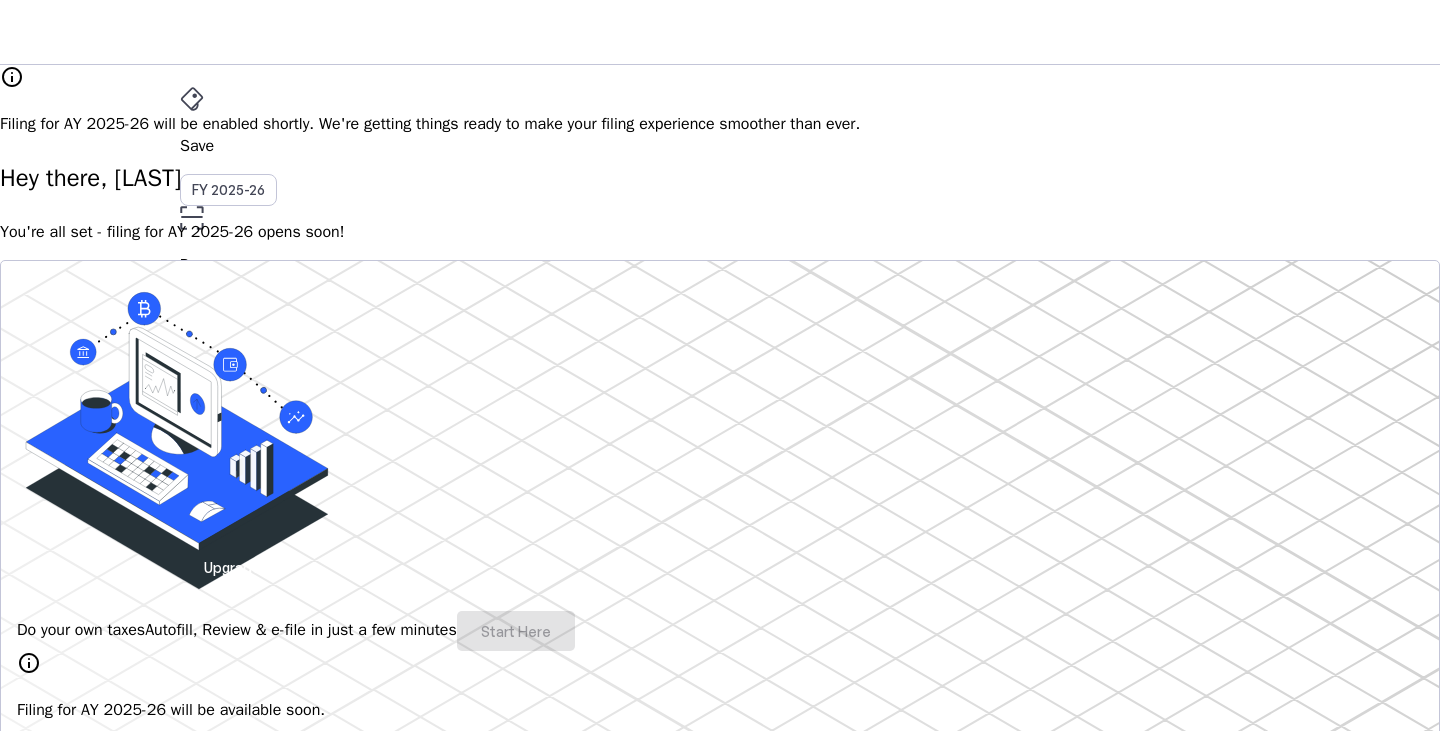 click on "More" at bounding box center [720, 440] 